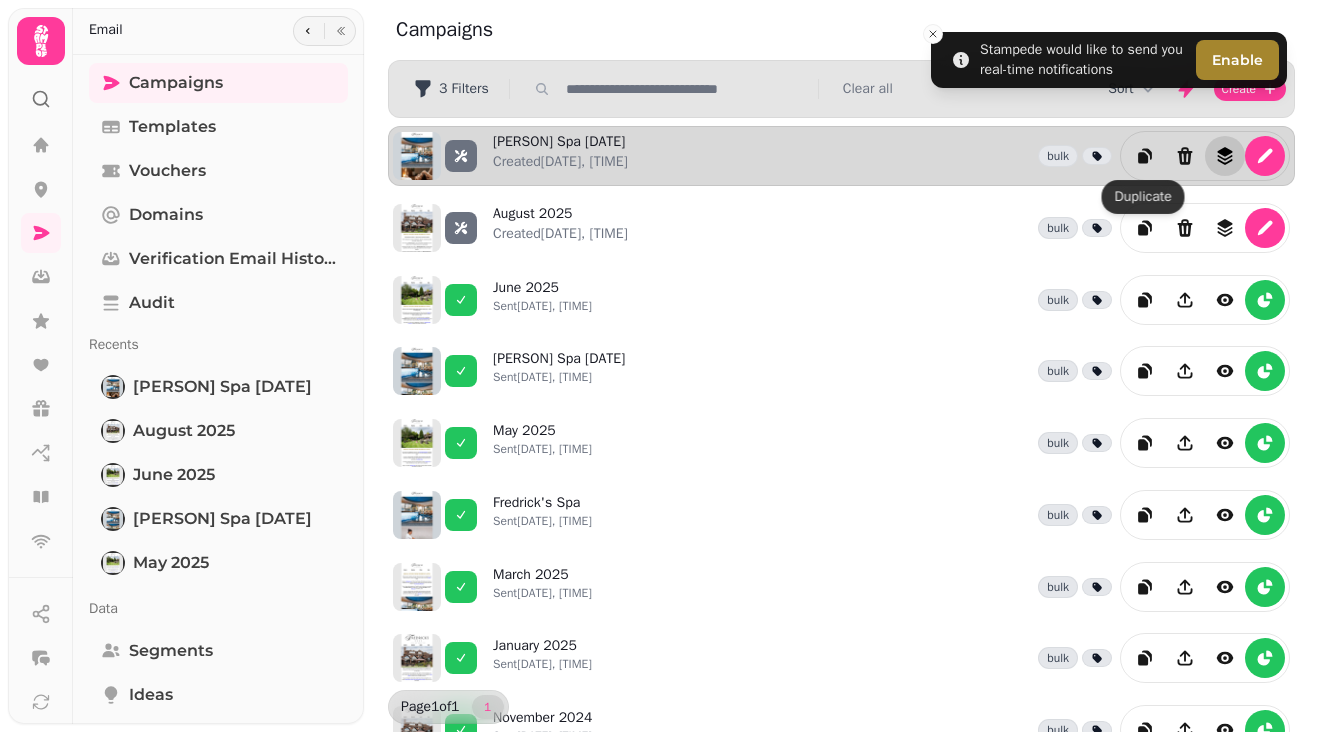 scroll, scrollTop: 0, scrollLeft: 0, axis: both 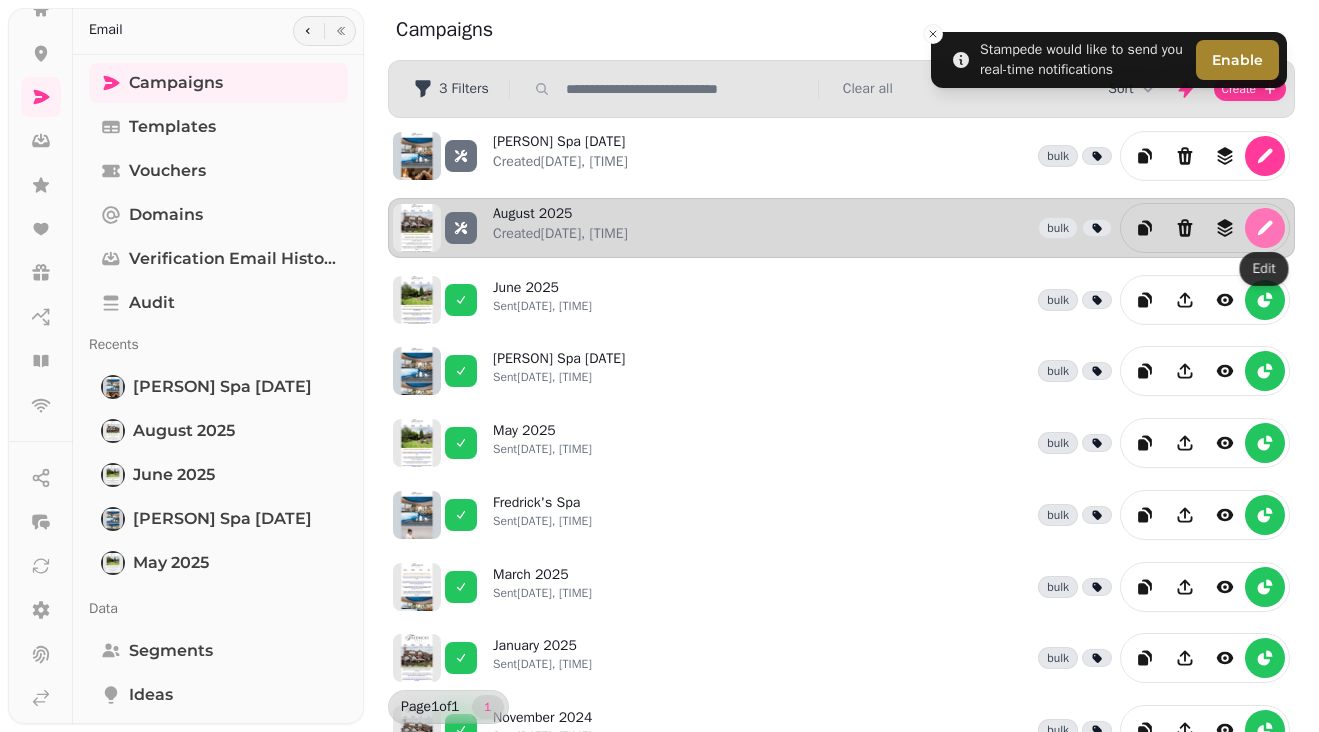 click 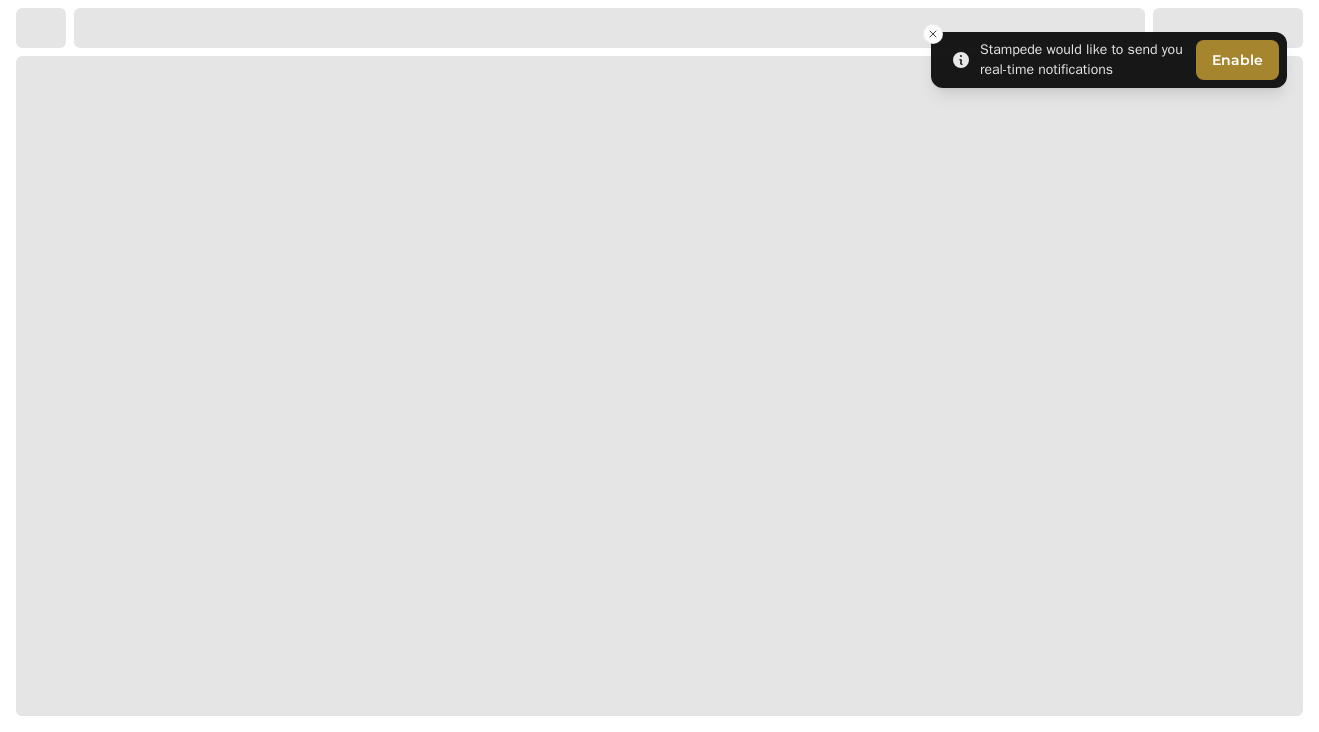 select on "**********" 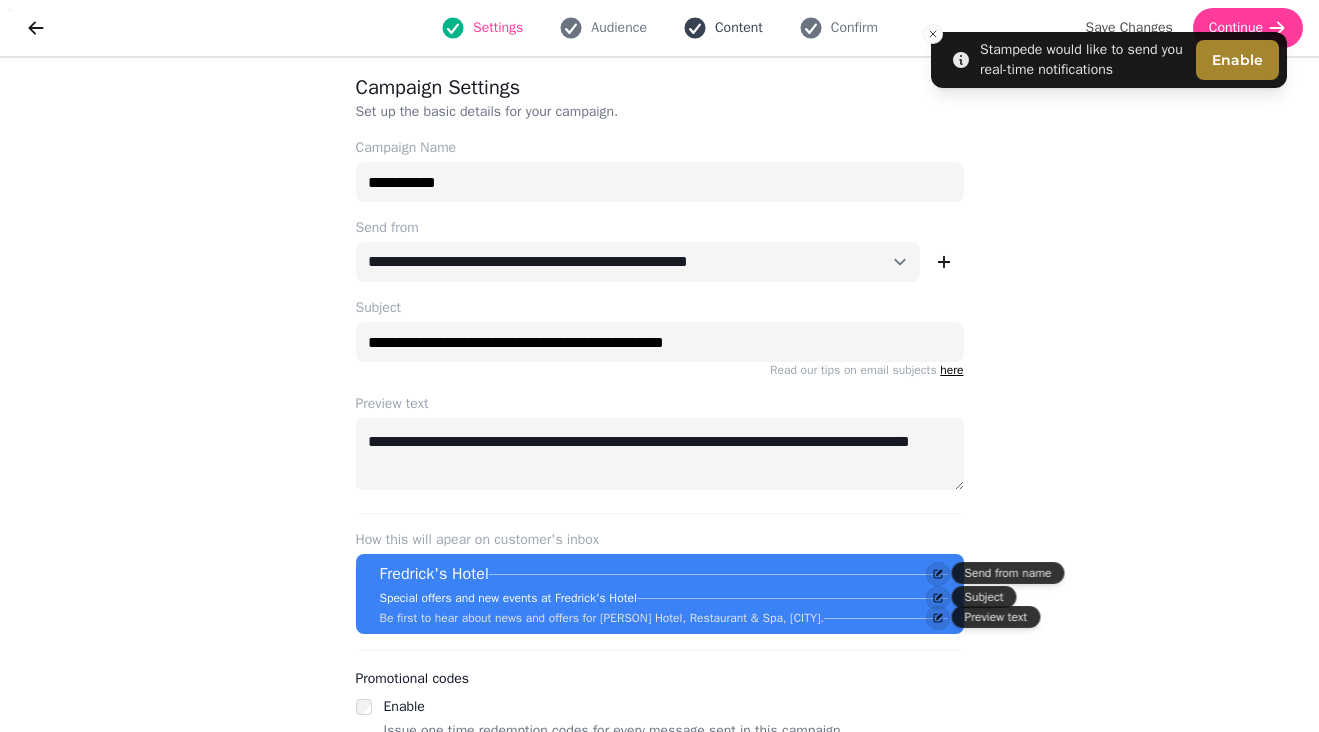 click on "Content" at bounding box center (739, 28) 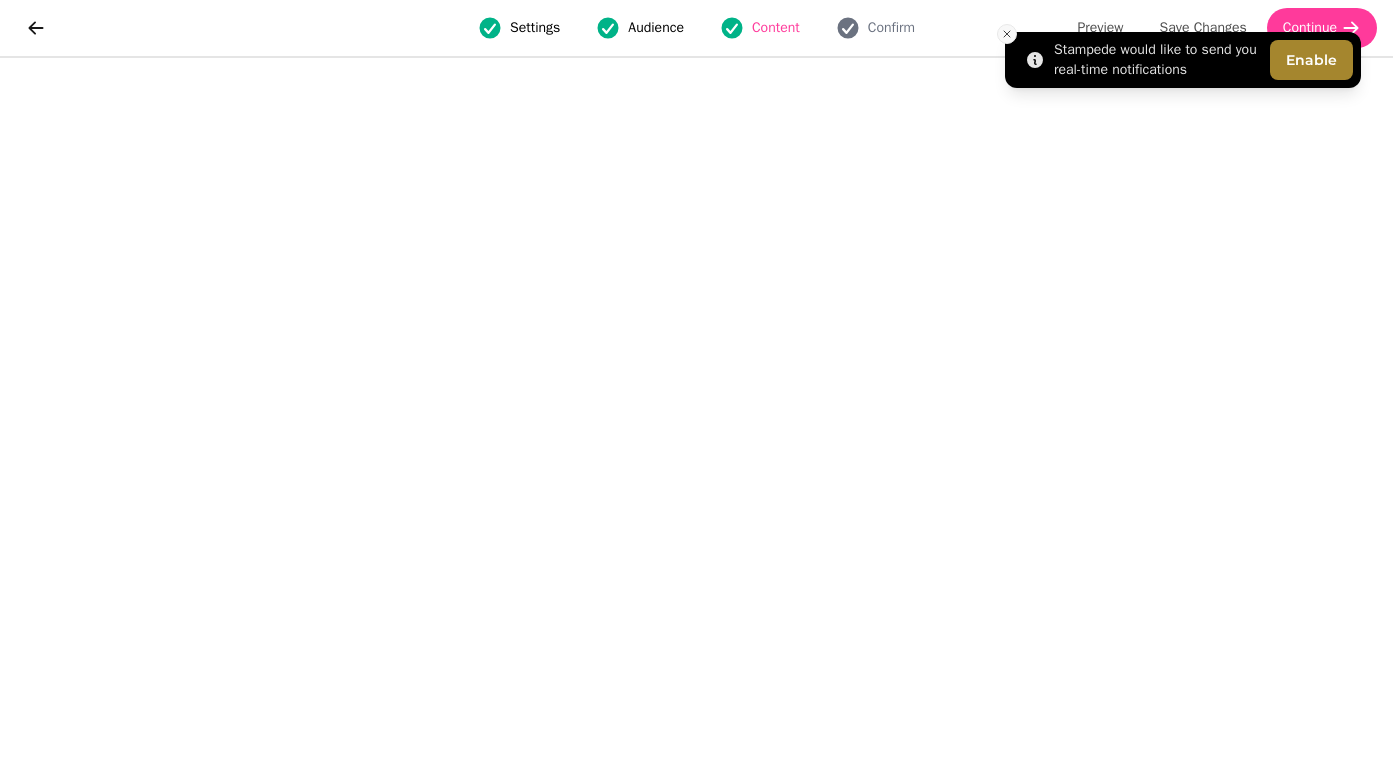 click 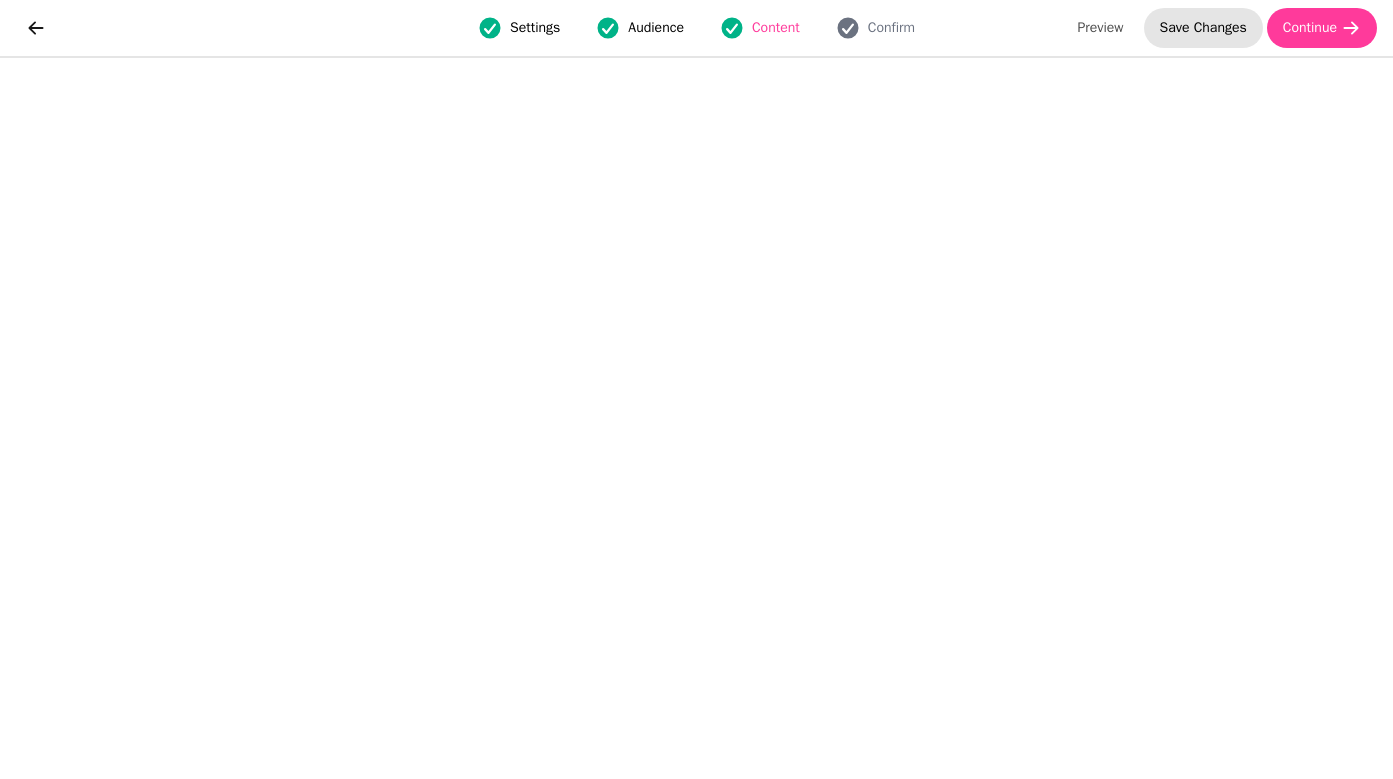 click on "Save Changes" at bounding box center (1203, 28) 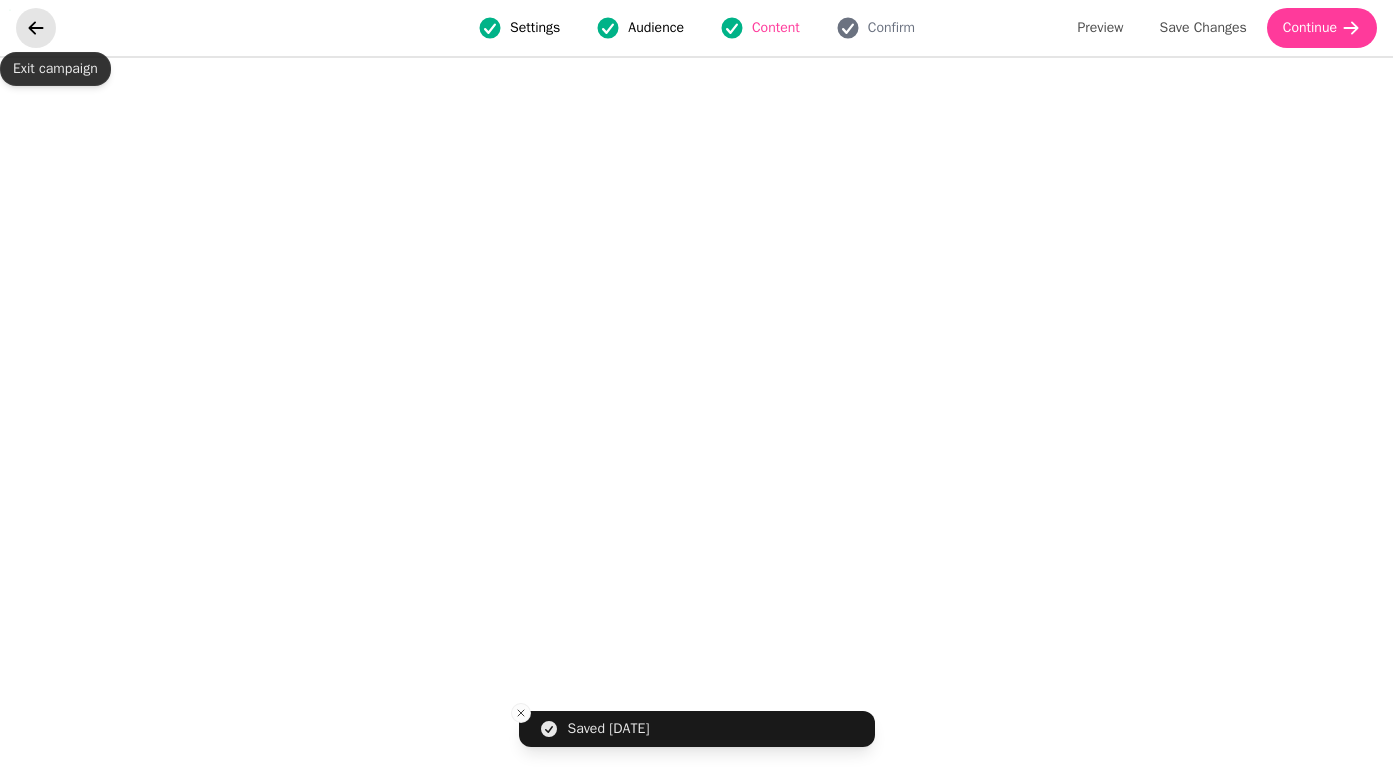 click at bounding box center [36, 28] 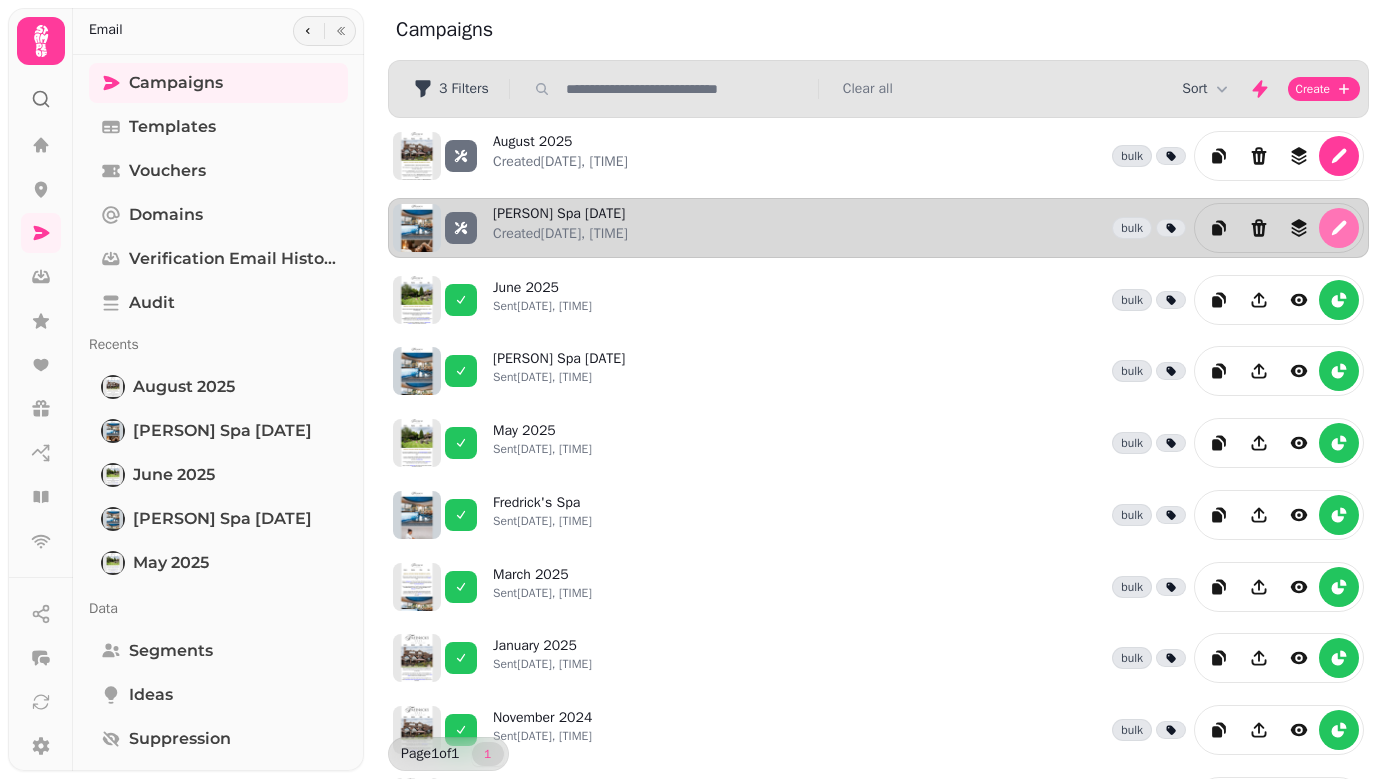 click 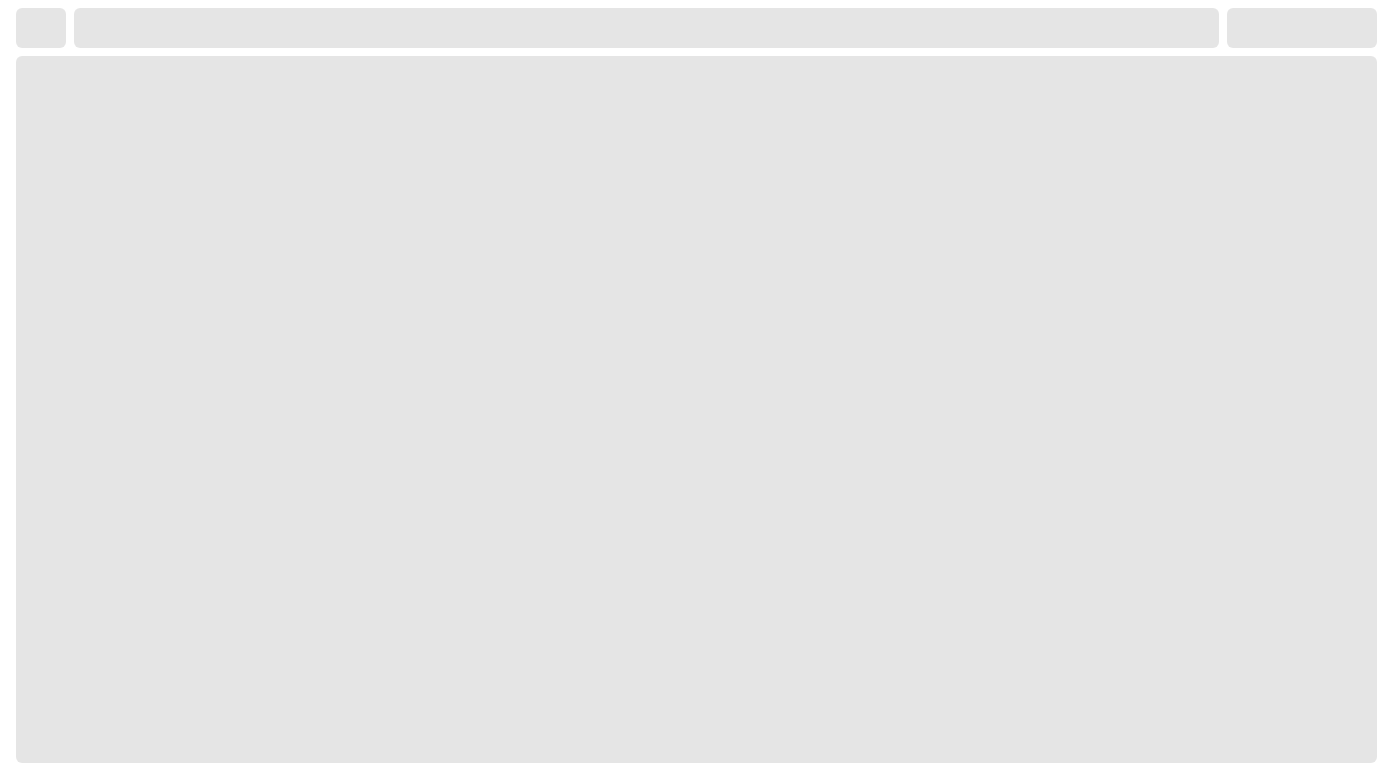 select on "**********" 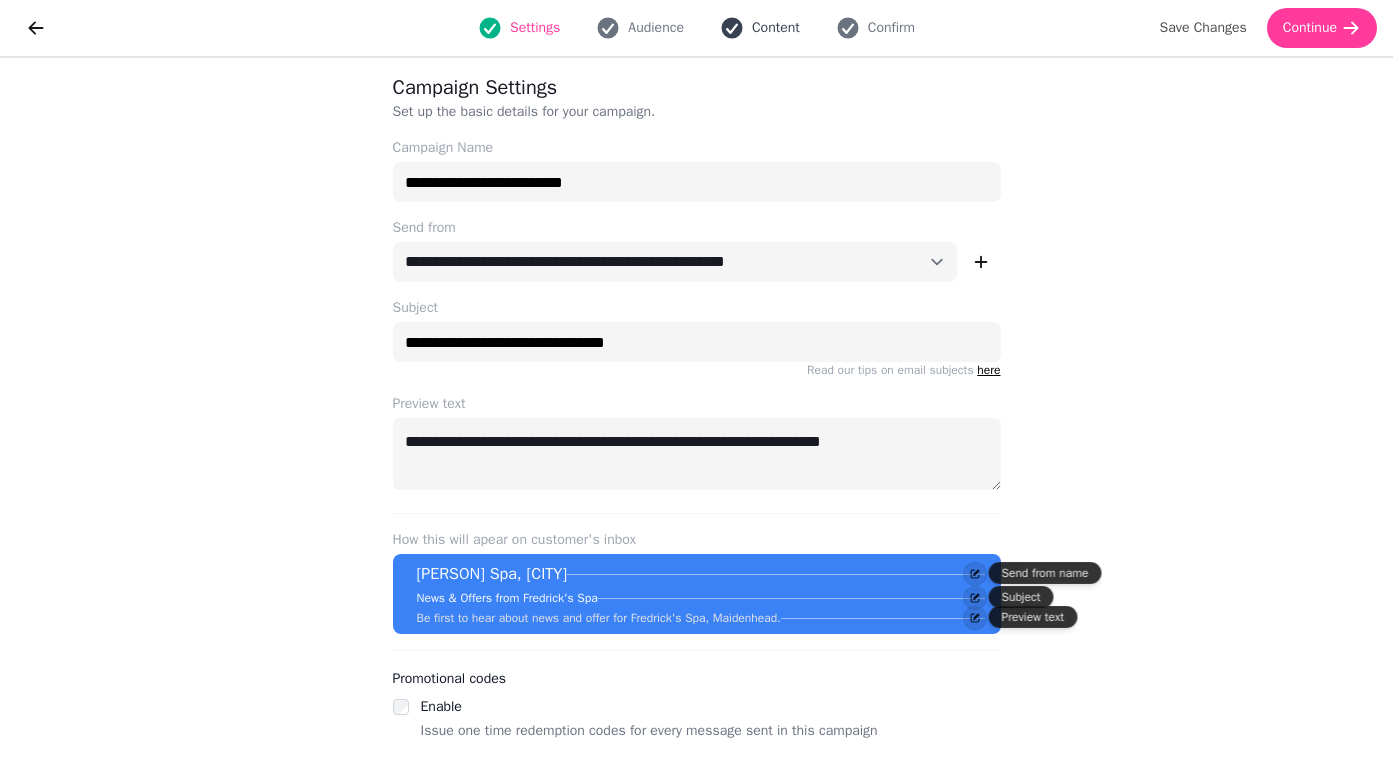 click on "Content" at bounding box center [776, 28] 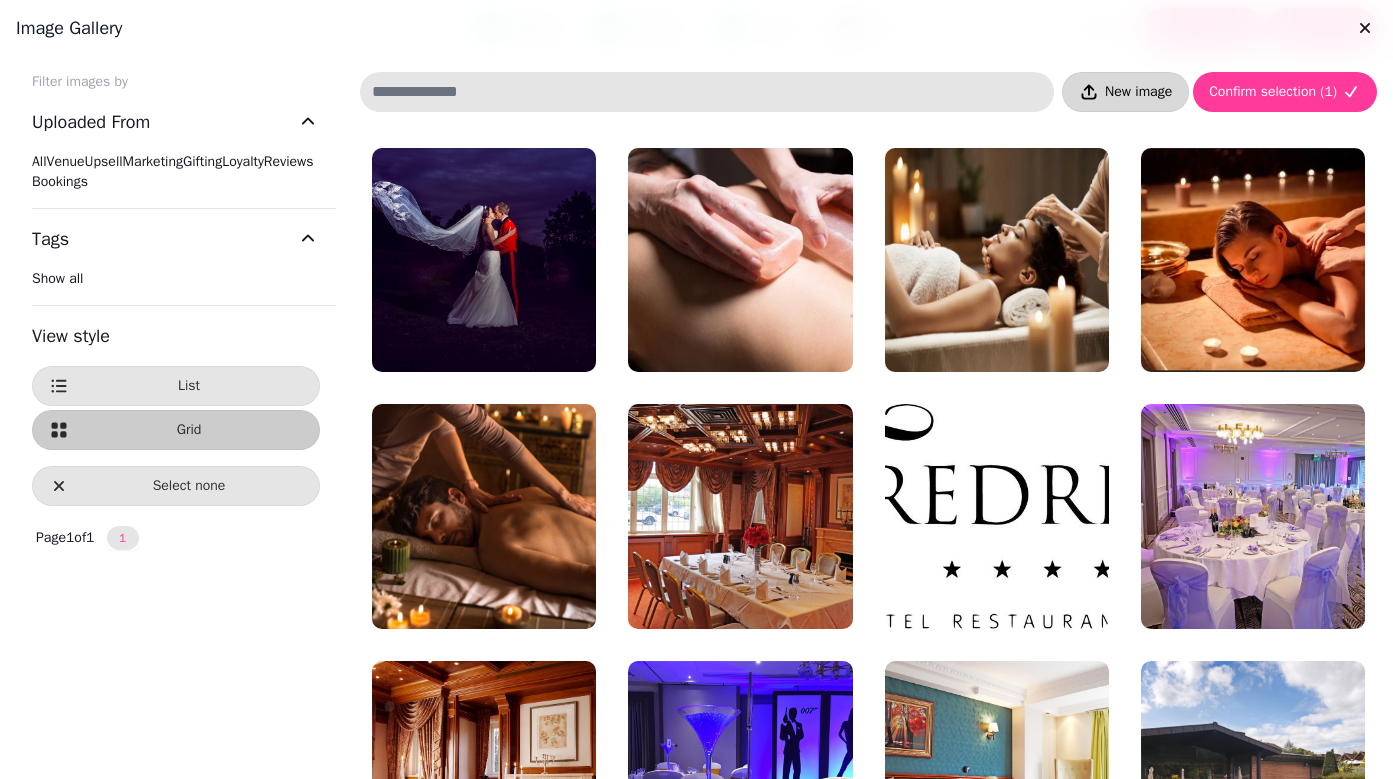 scroll, scrollTop: 0, scrollLeft: 0, axis: both 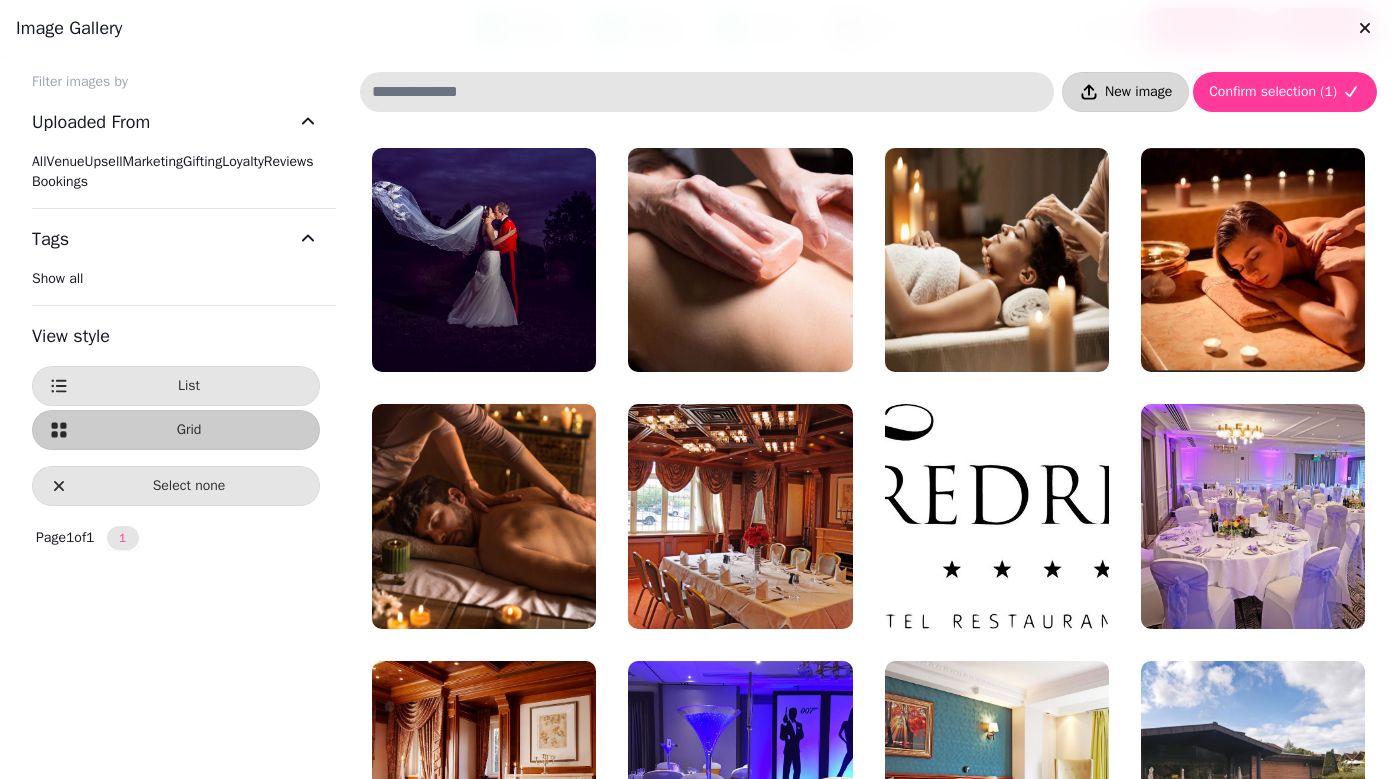 click on "New image" at bounding box center [1138, 92] 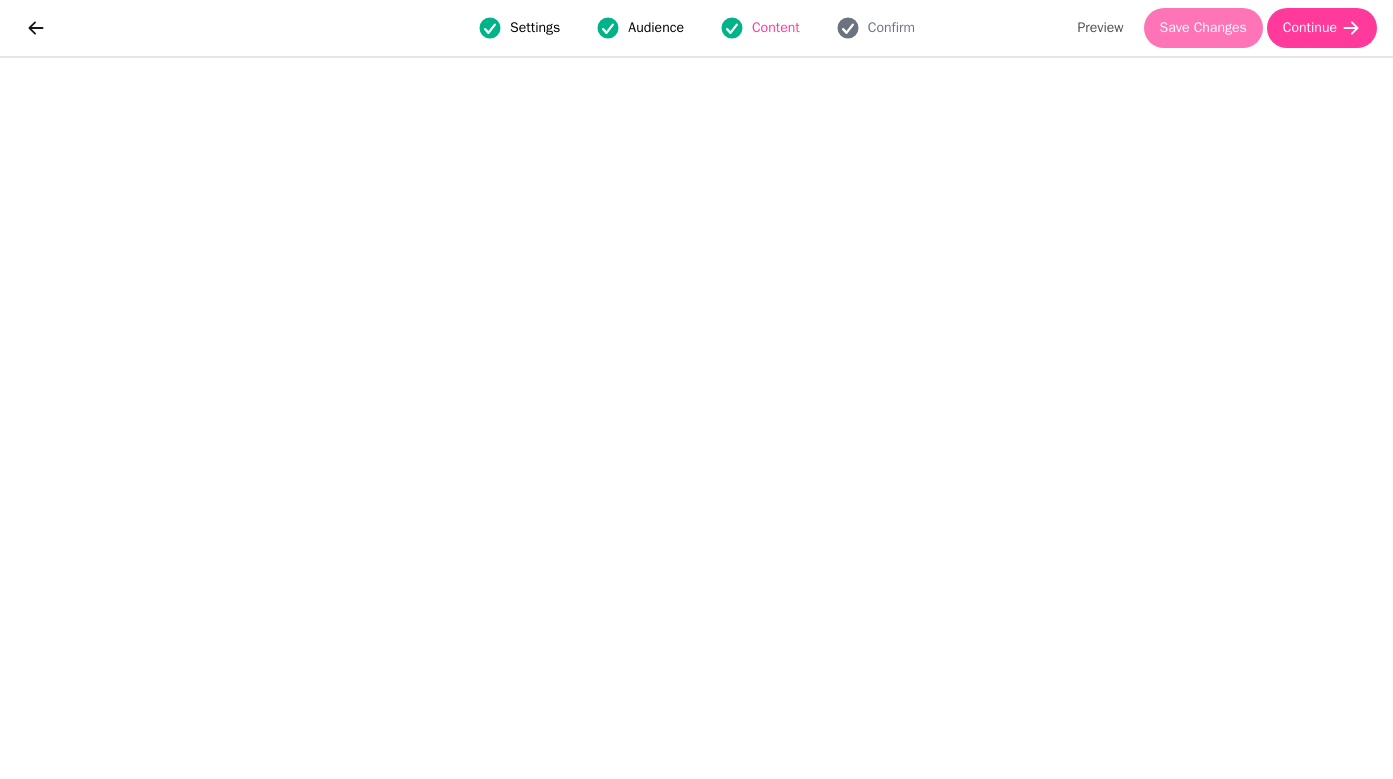 click on "Save Changes" at bounding box center [1203, 28] 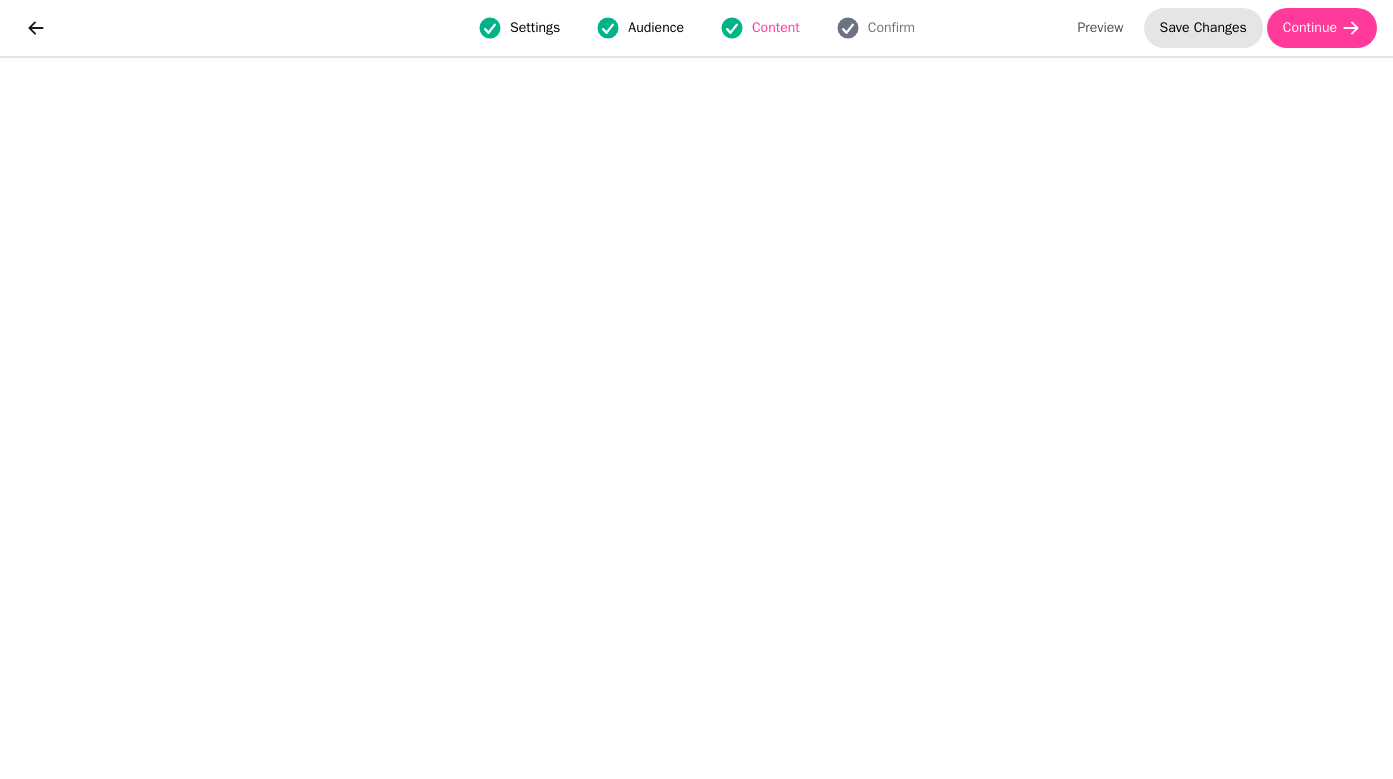 click on "Save Changes" at bounding box center [1203, 28] 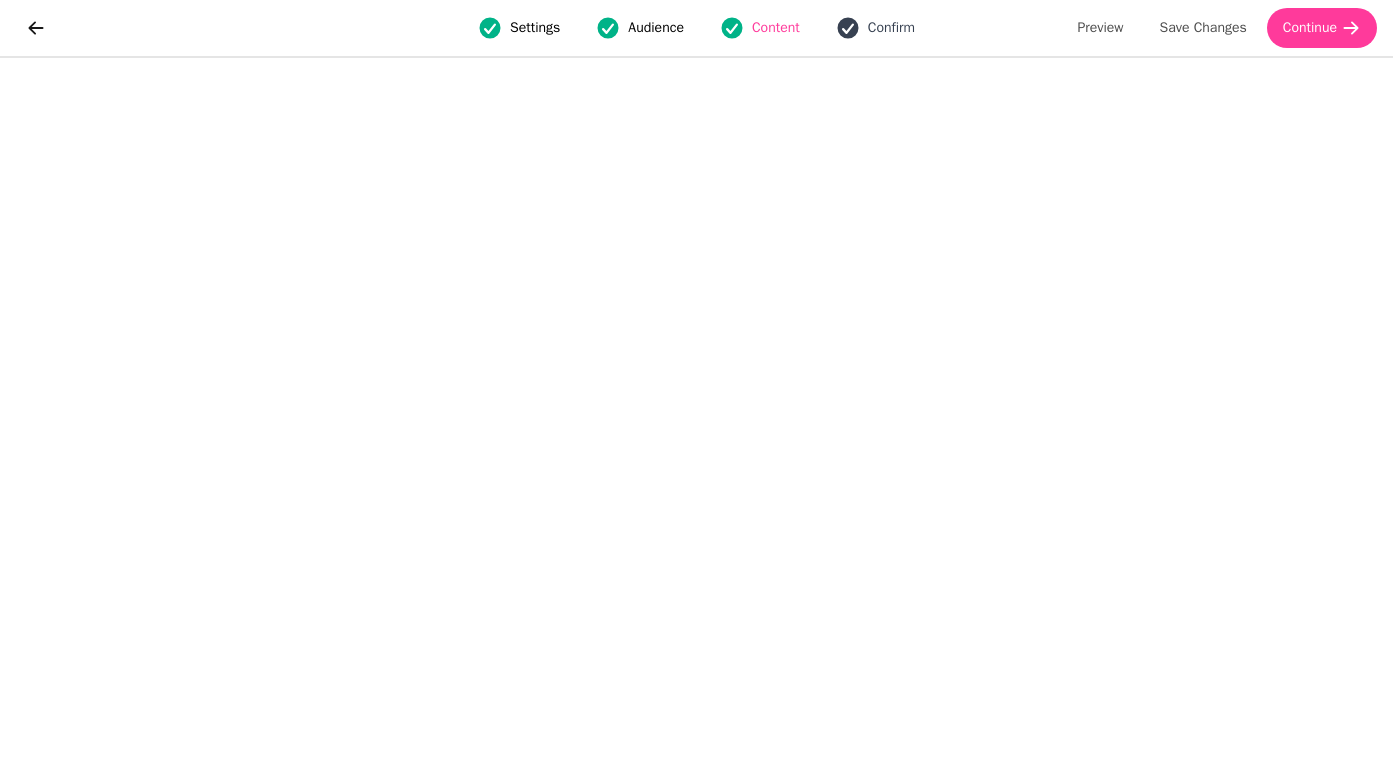 click on "Confirm" at bounding box center (891, 28) 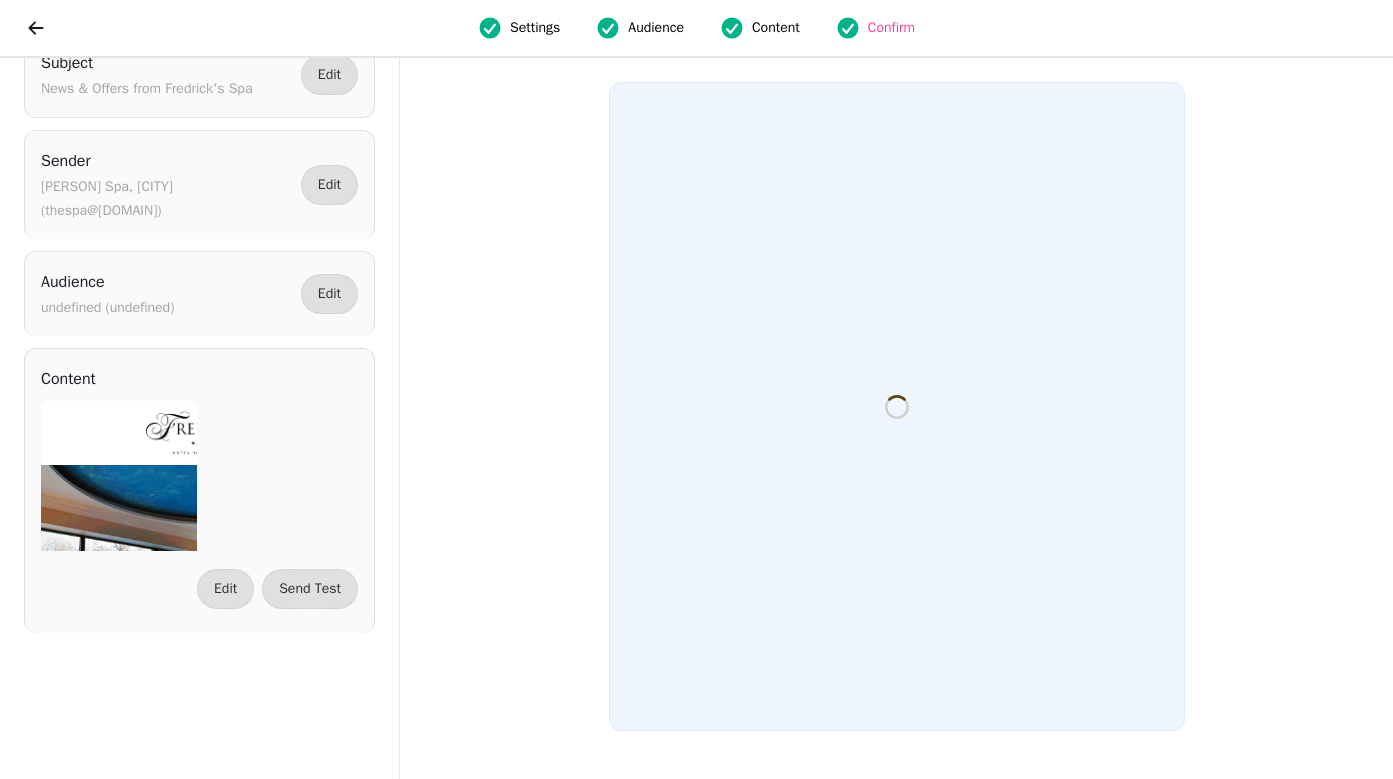 scroll, scrollTop: 0, scrollLeft: 0, axis: both 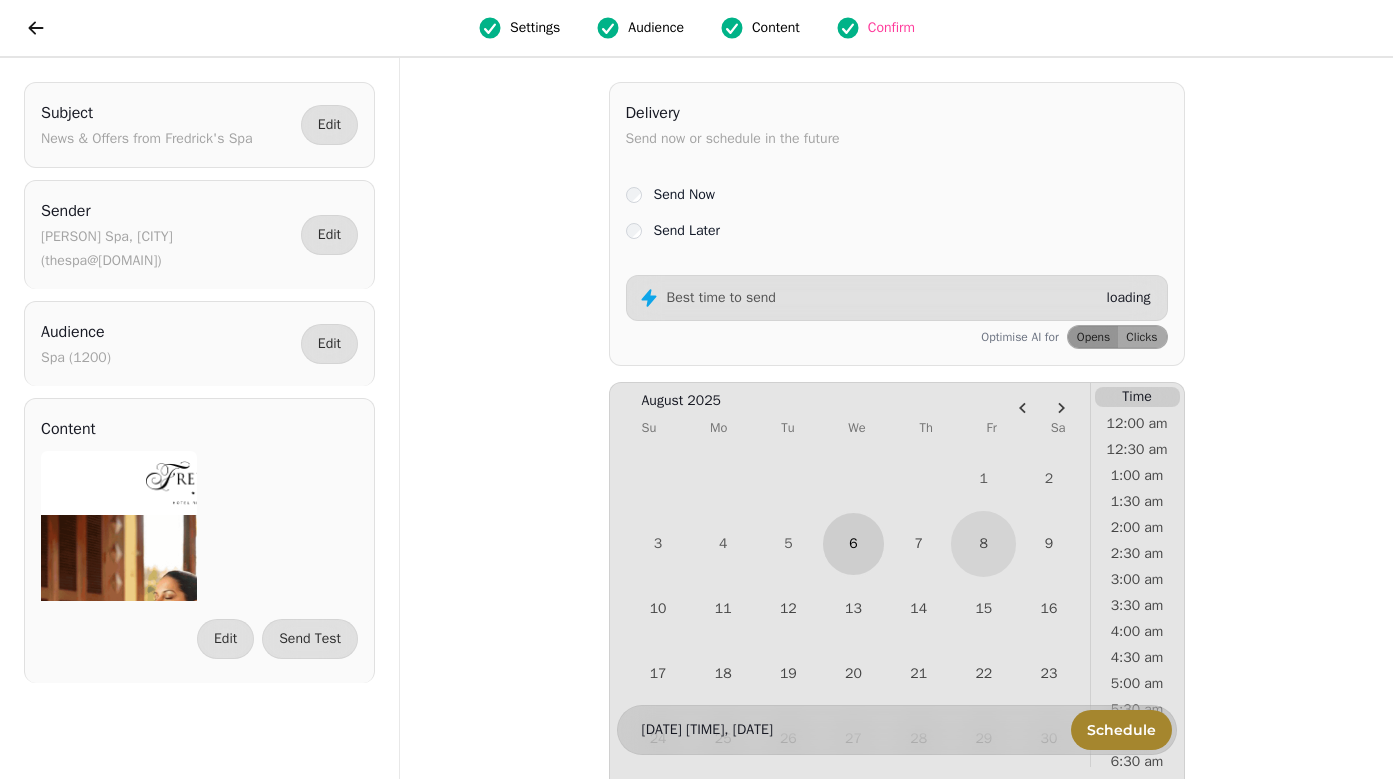 click on "6" at bounding box center (853, 543) 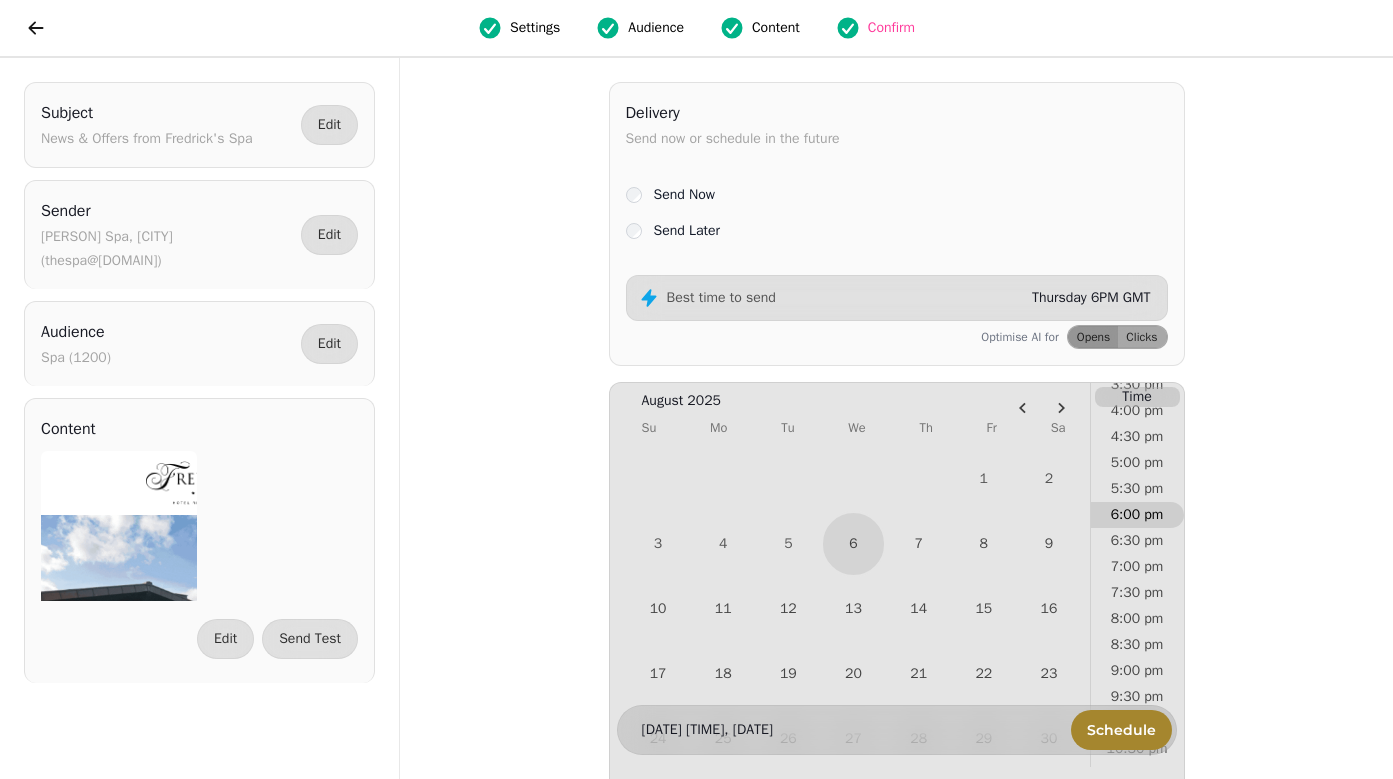 scroll, scrollTop: 857, scrollLeft: 0, axis: vertical 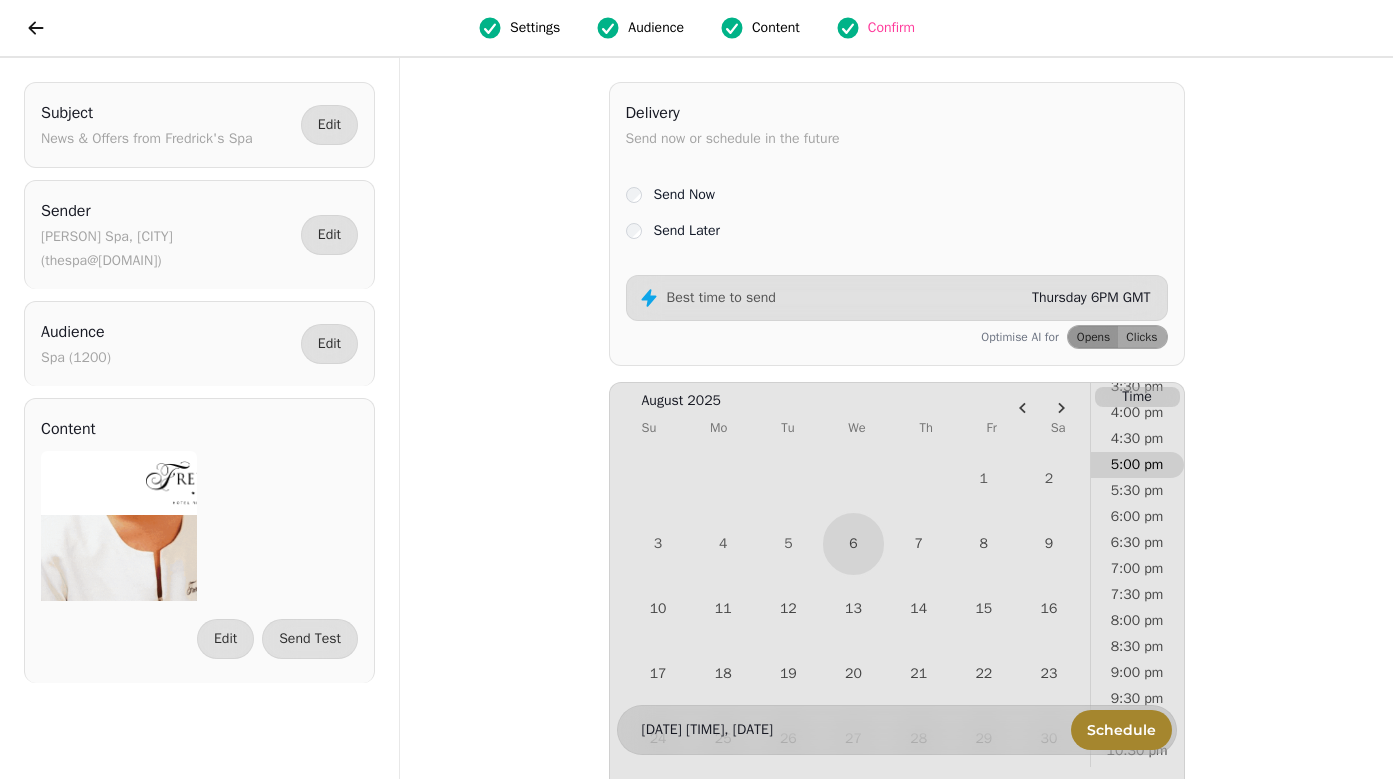 click on "5:00 pm" at bounding box center (1137, 465) 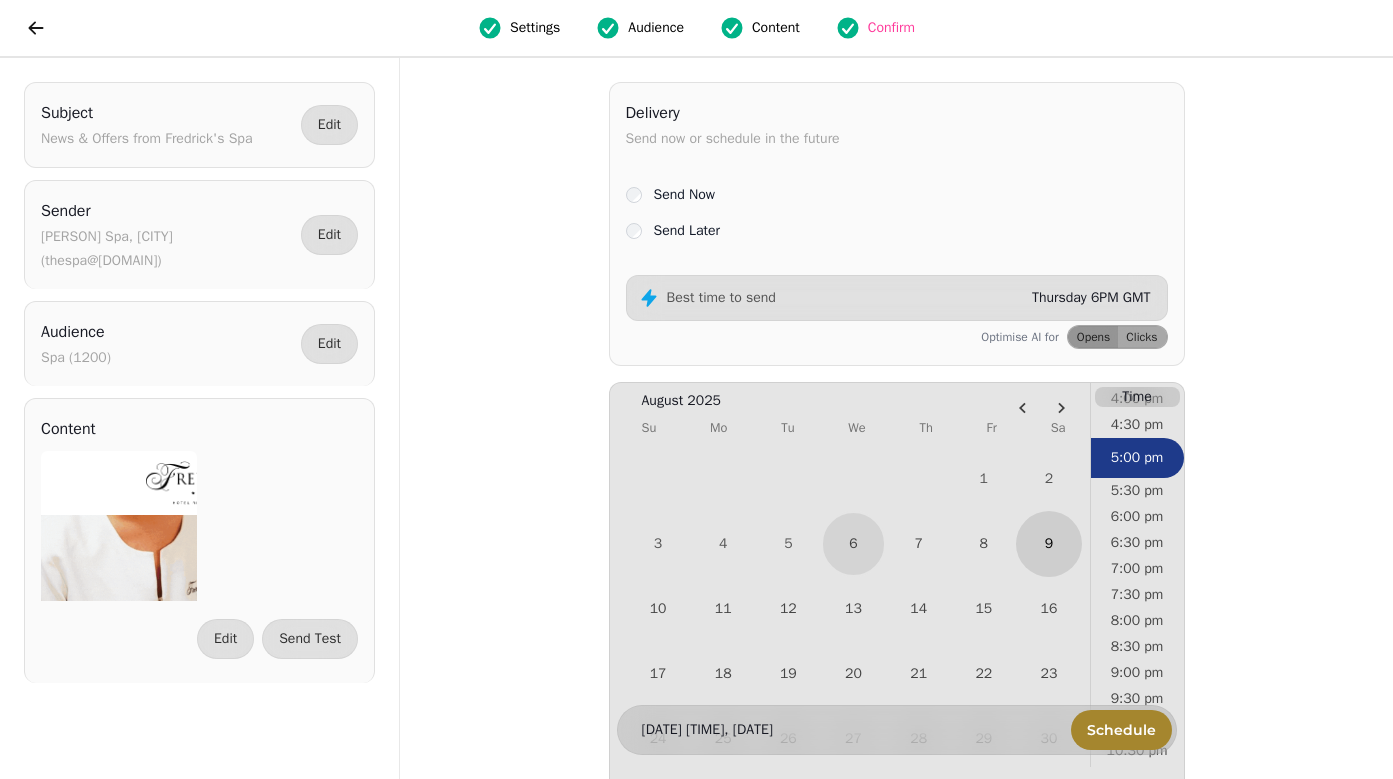 scroll, scrollTop: 91, scrollLeft: 0, axis: vertical 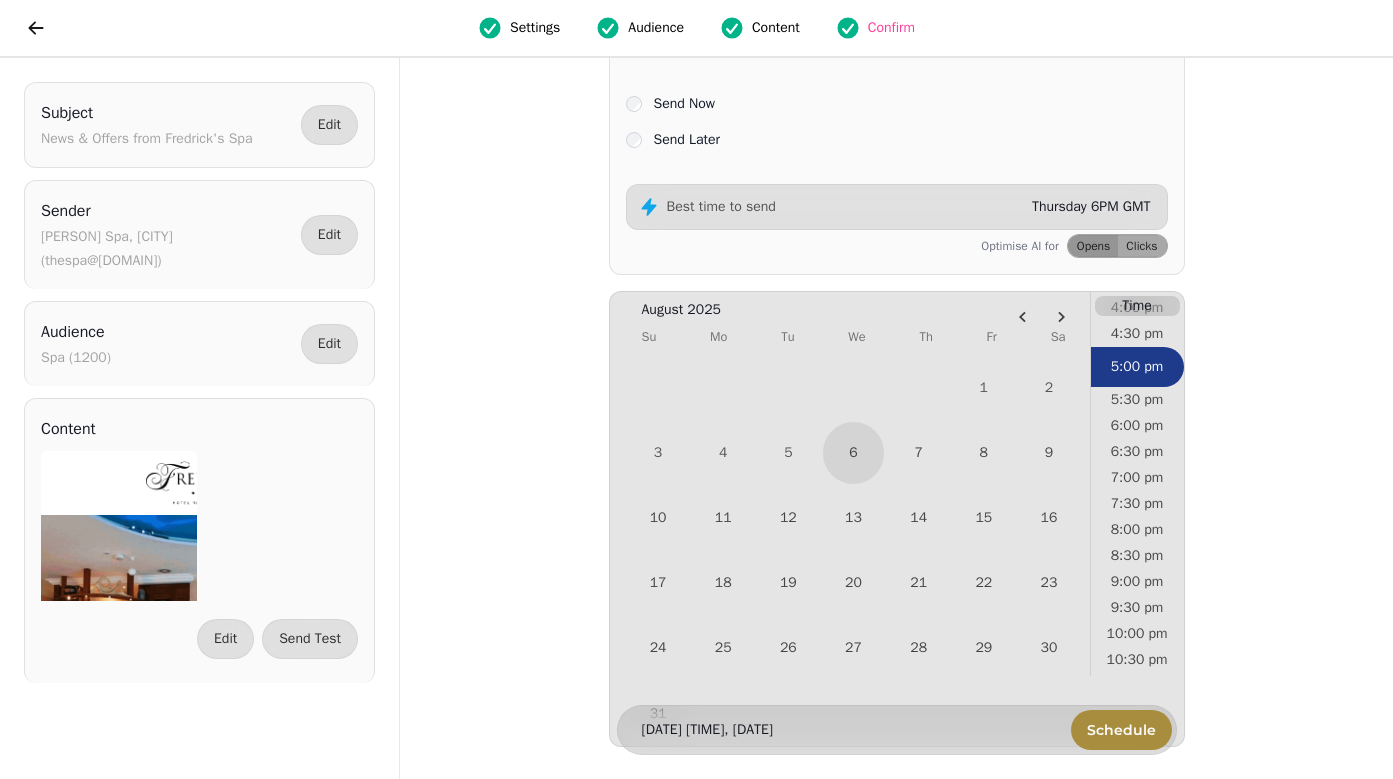 click on "Schedule" at bounding box center [1121, 730] 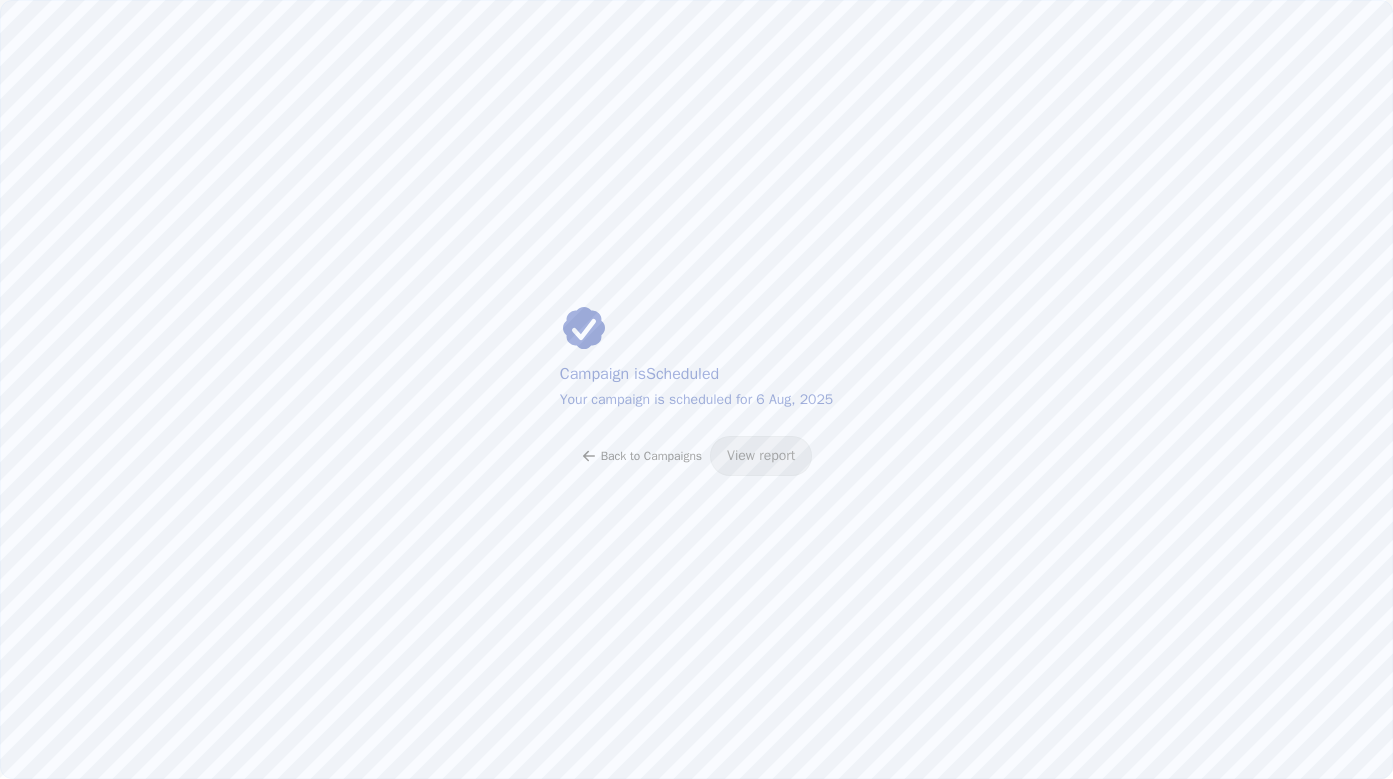 click on "Back to Campaigns" at bounding box center [651, 456] 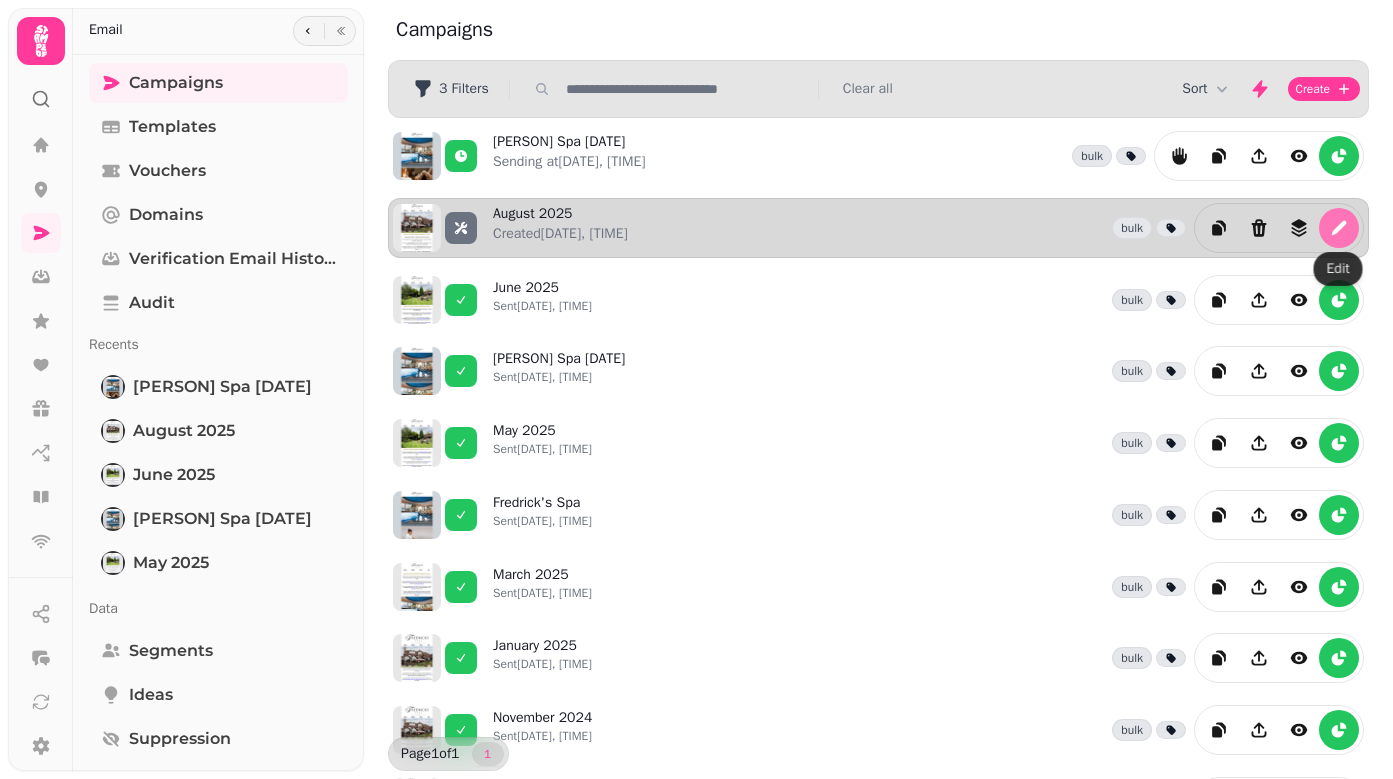 click 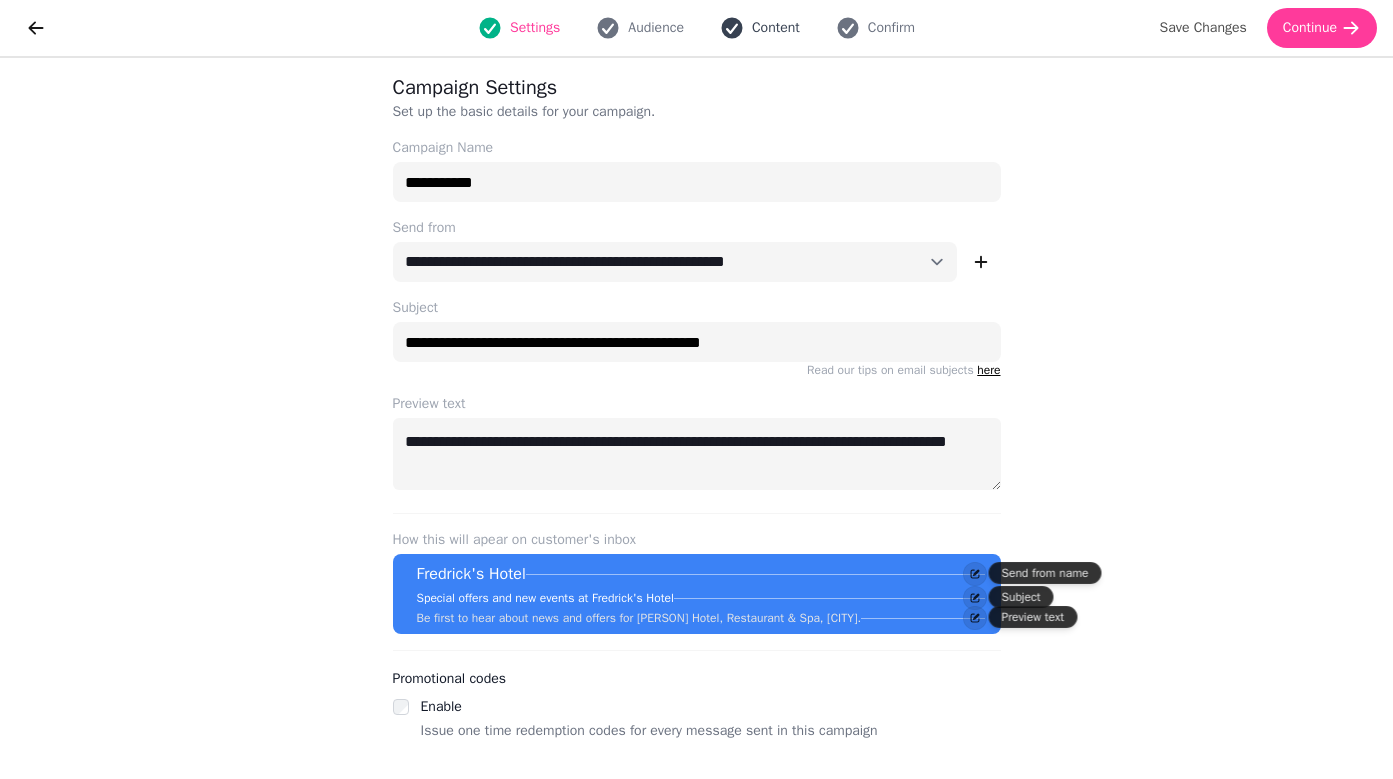 click on "Content" at bounding box center (776, 28) 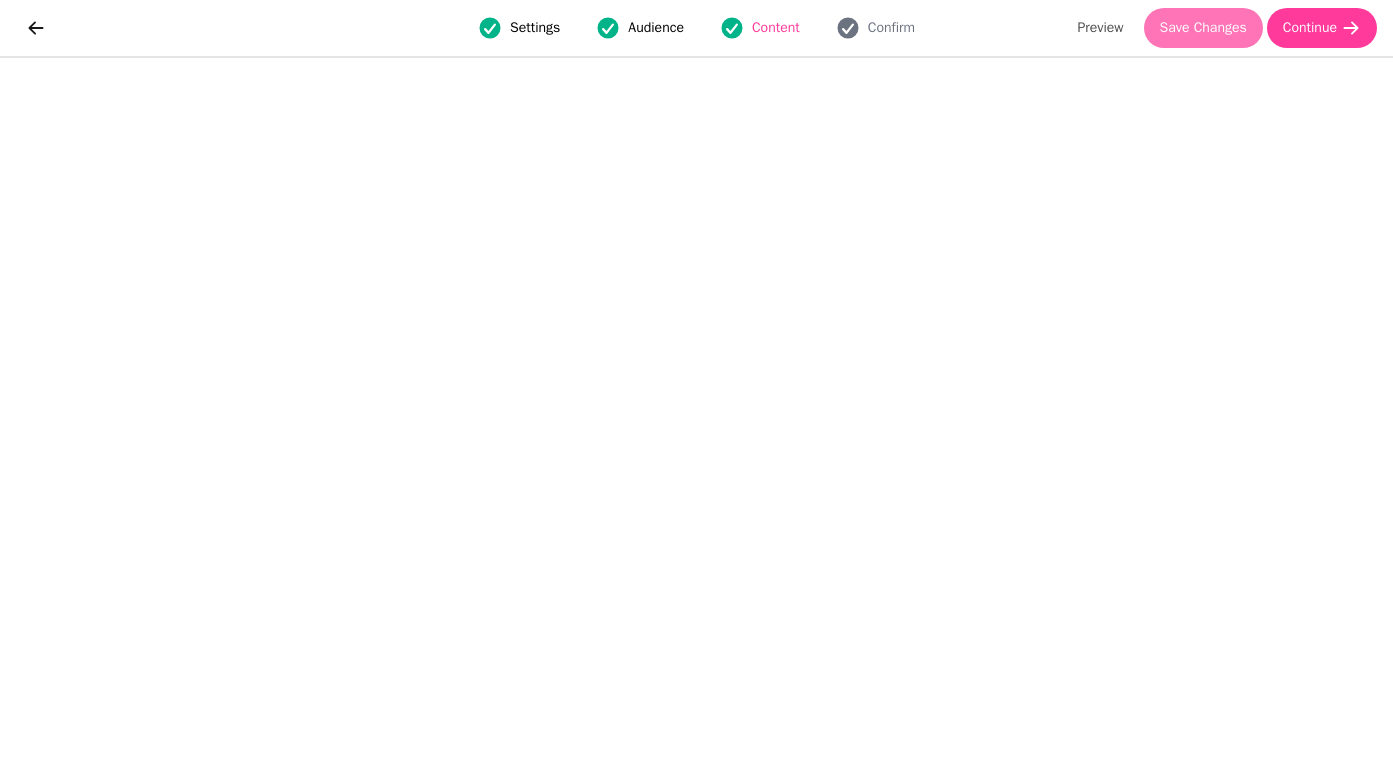 click on "Save Changes" at bounding box center [1203, 28] 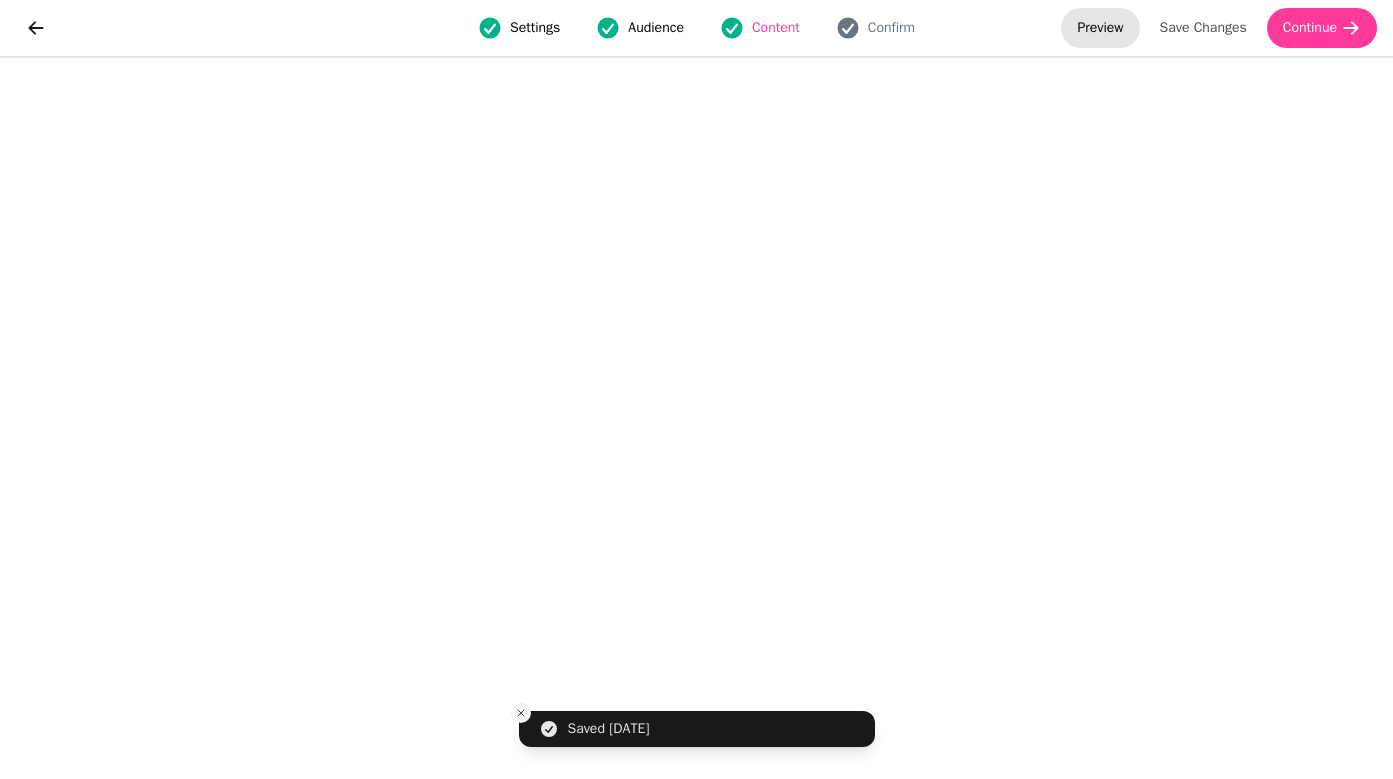 click on "Preview" at bounding box center [1100, 28] 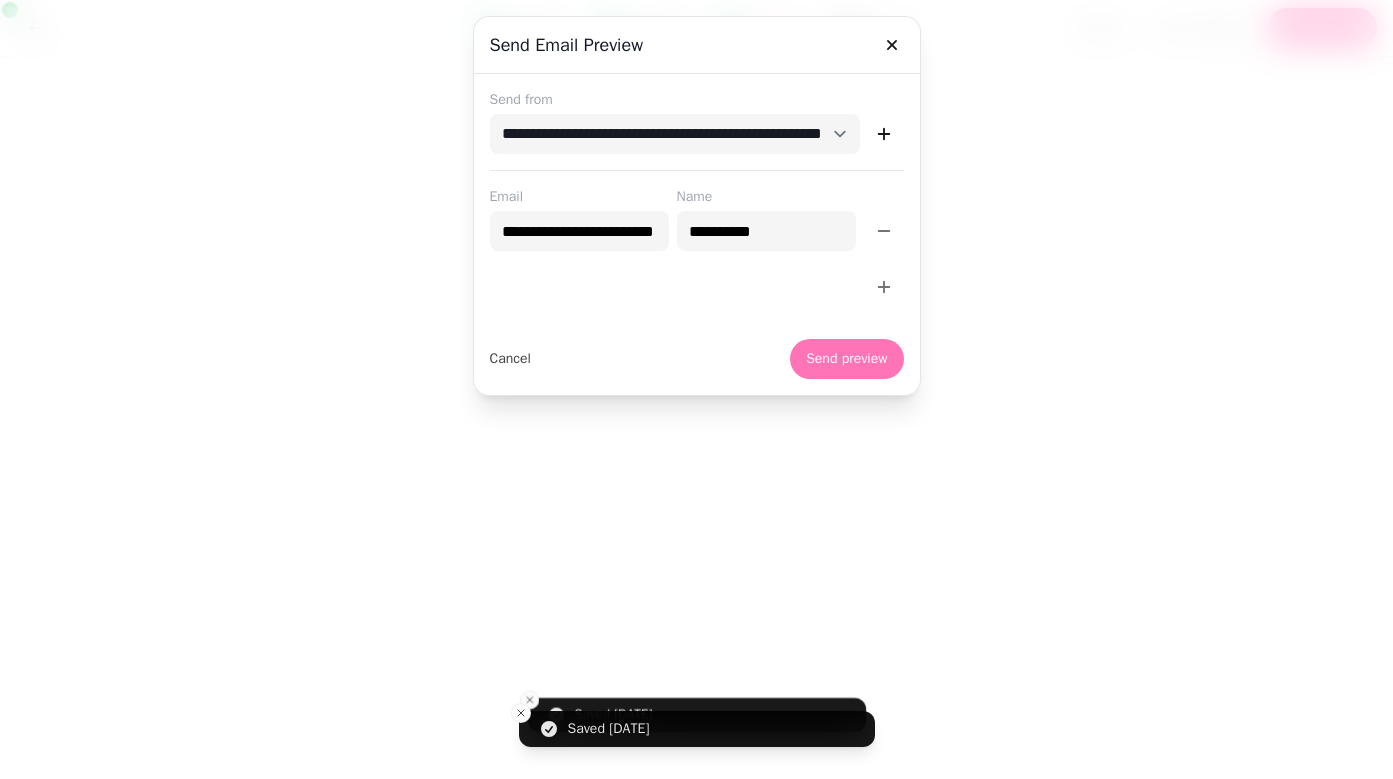click on "Send preview" at bounding box center (846, 359) 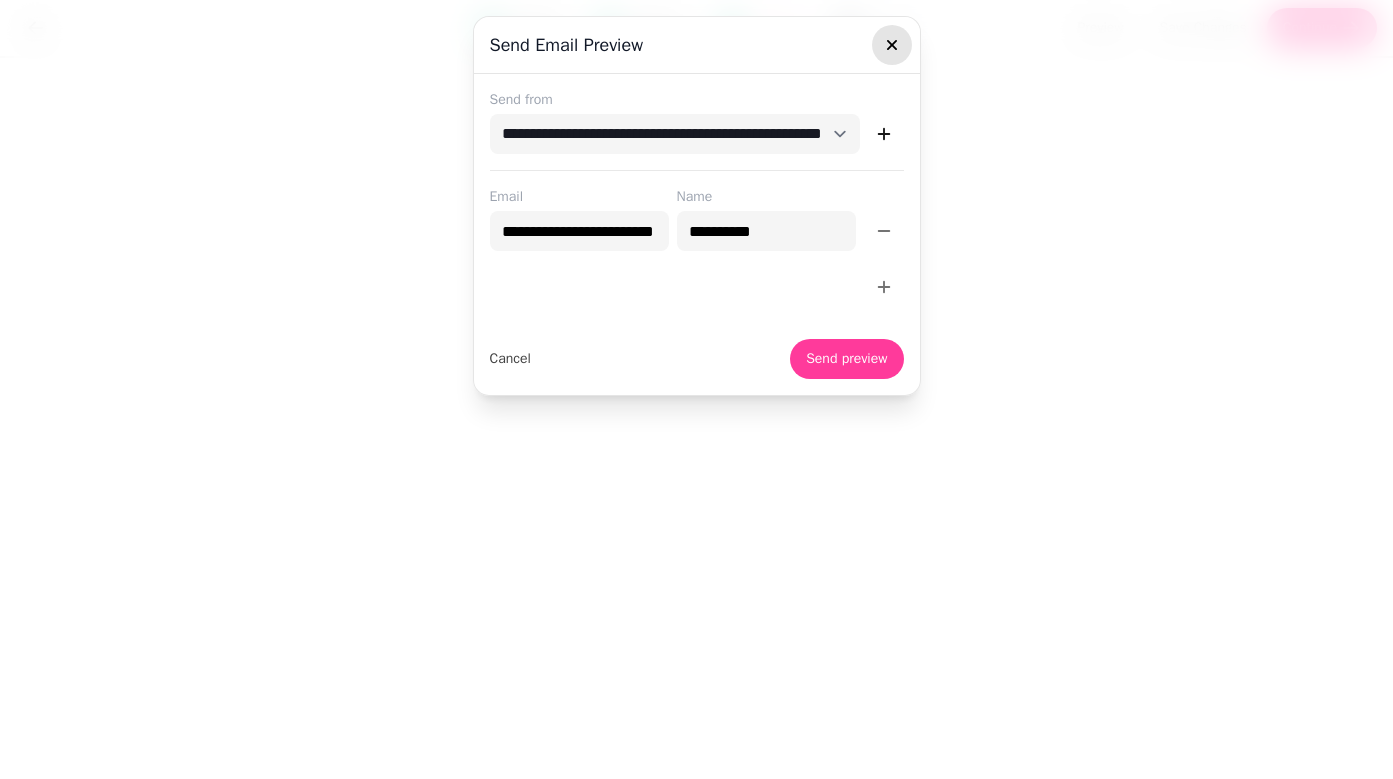 click 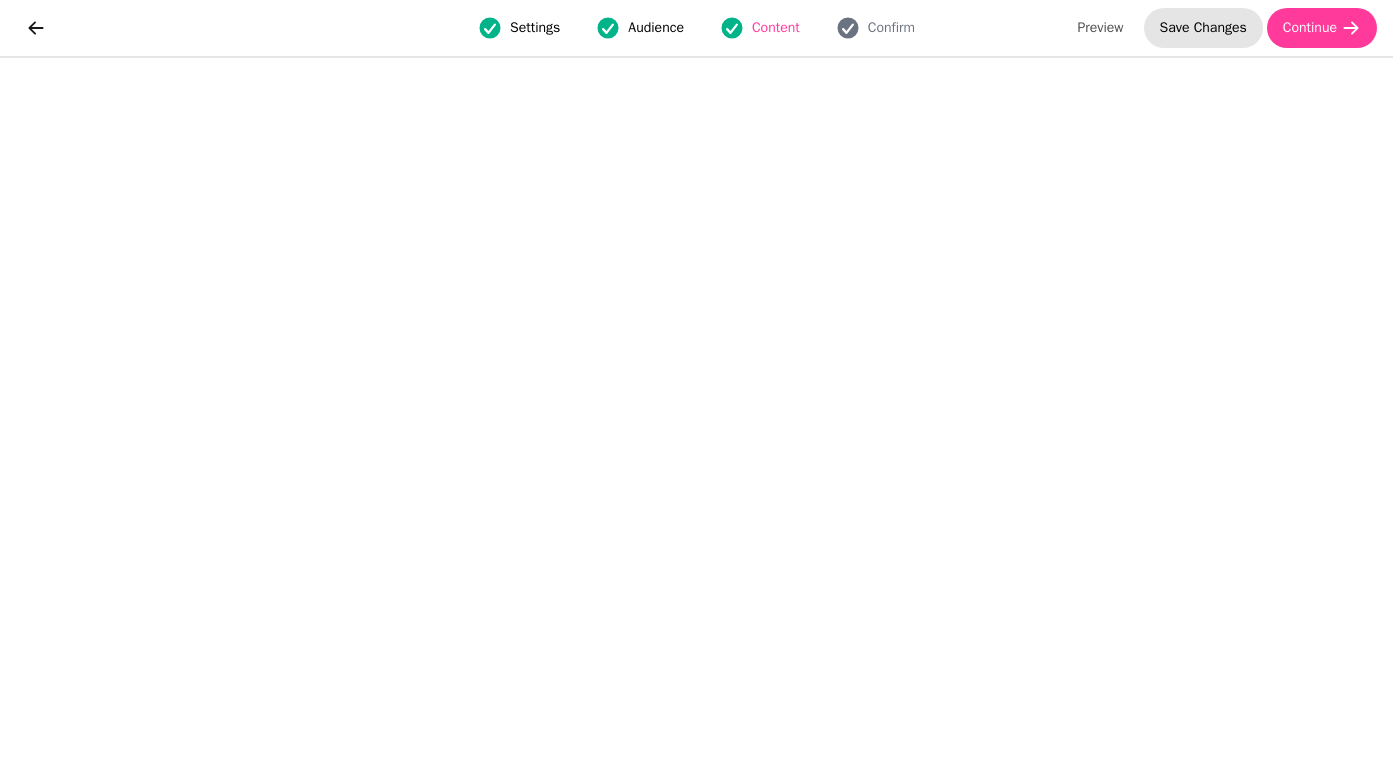 click on "Save Changes" at bounding box center [1203, 28] 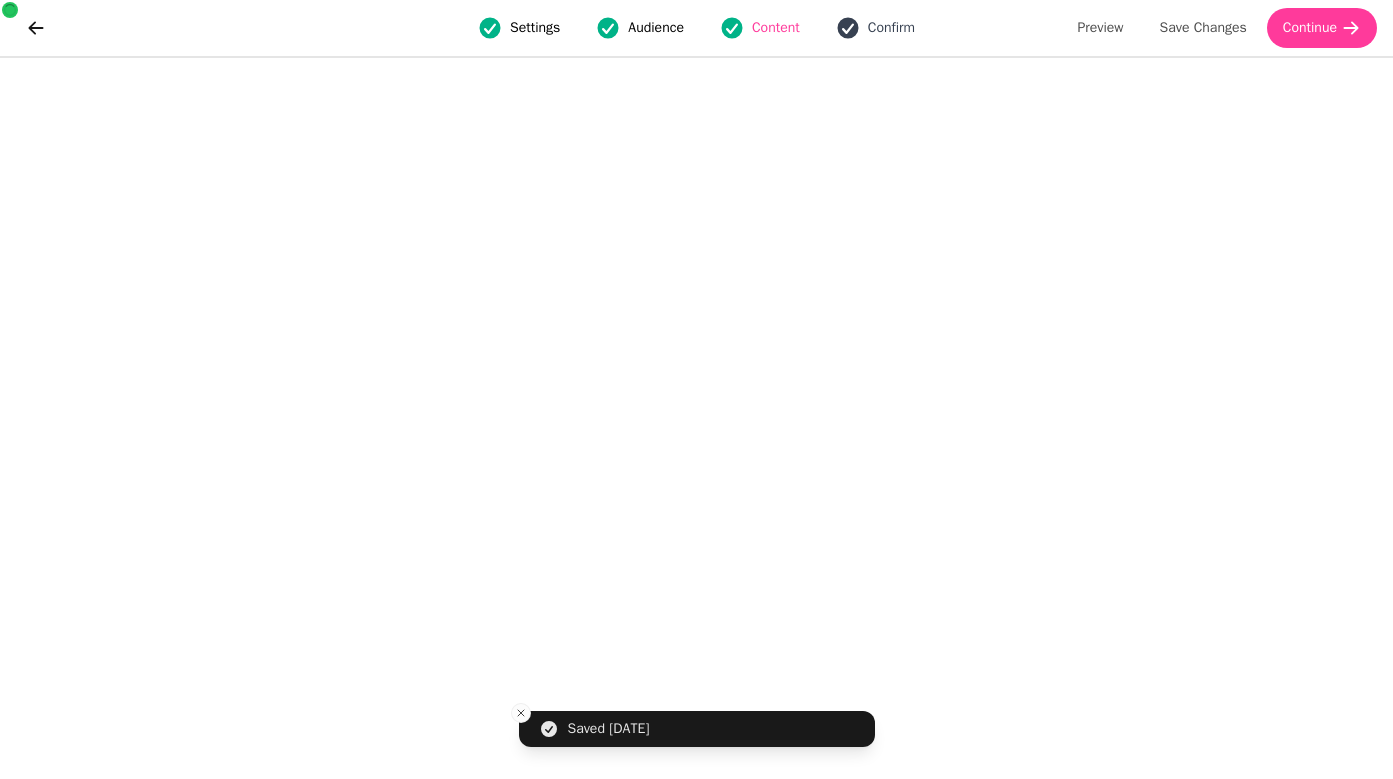 click on "Confirm" at bounding box center [891, 28] 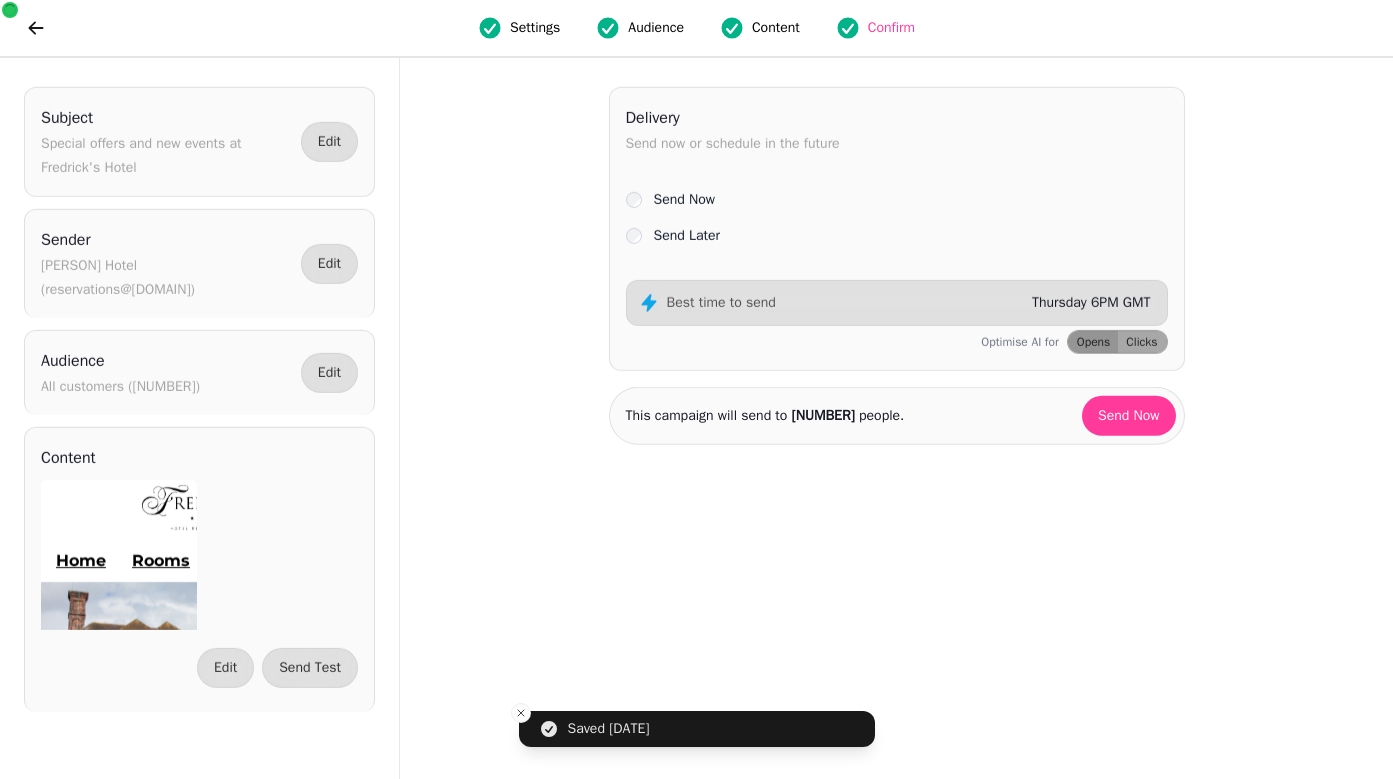 scroll, scrollTop: 0, scrollLeft: 0, axis: both 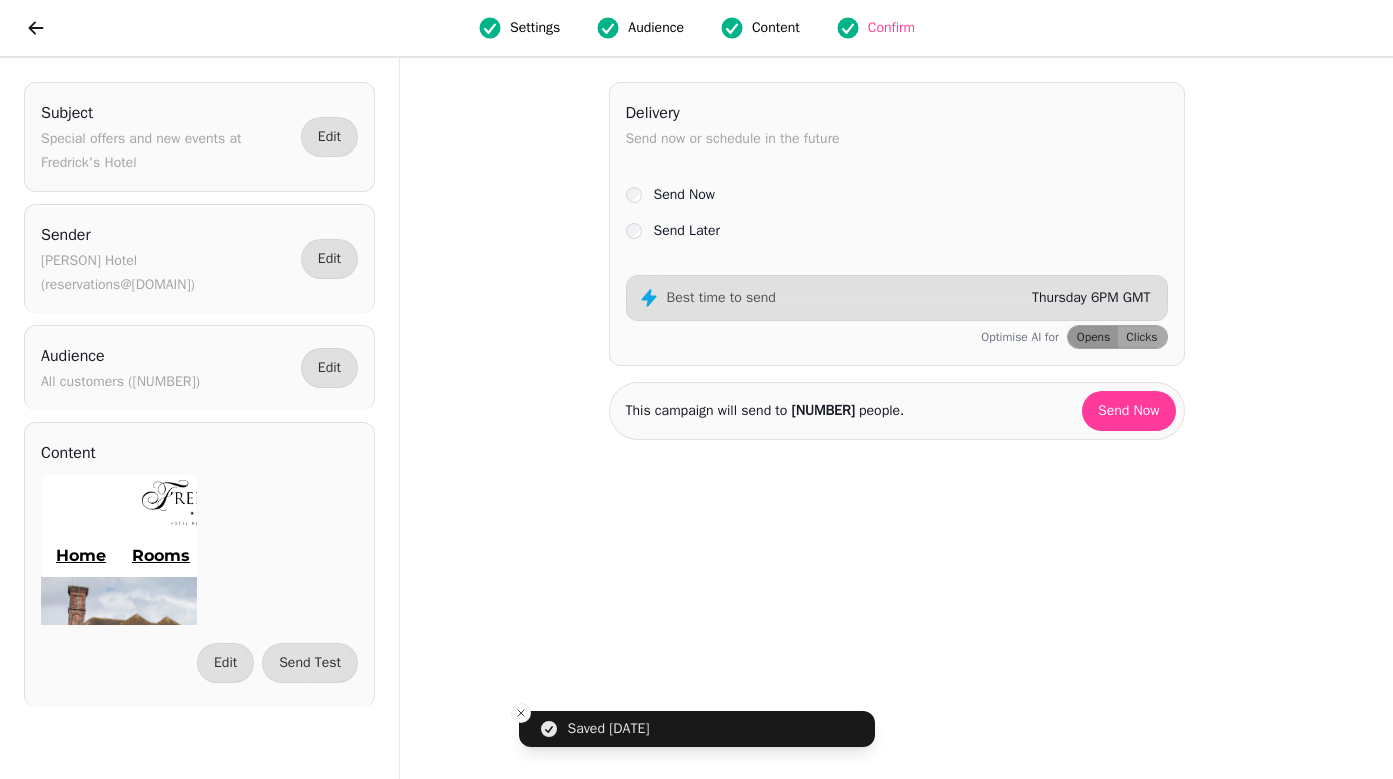 click on "Send Later" at bounding box center (687, 231) 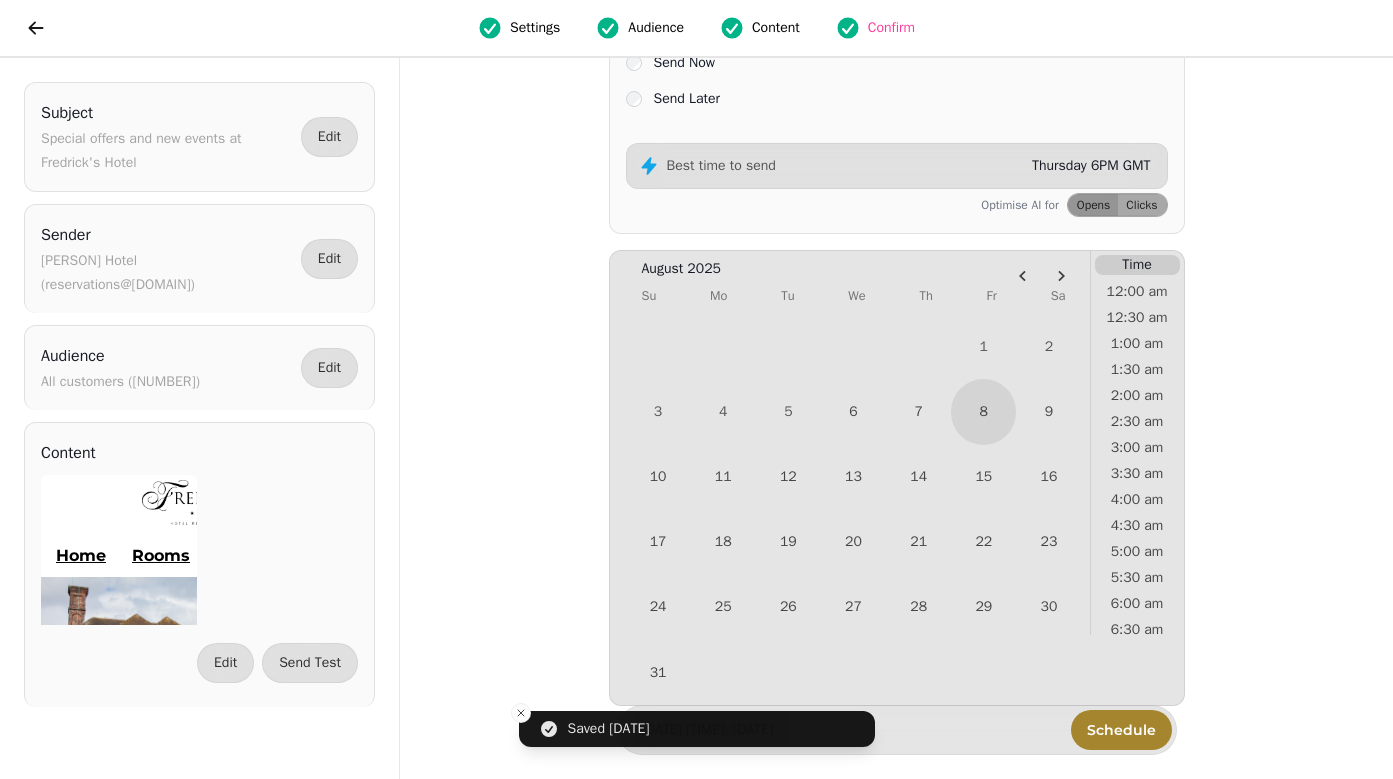 scroll, scrollTop: 133, scrollLeft: 0, axis: vertical 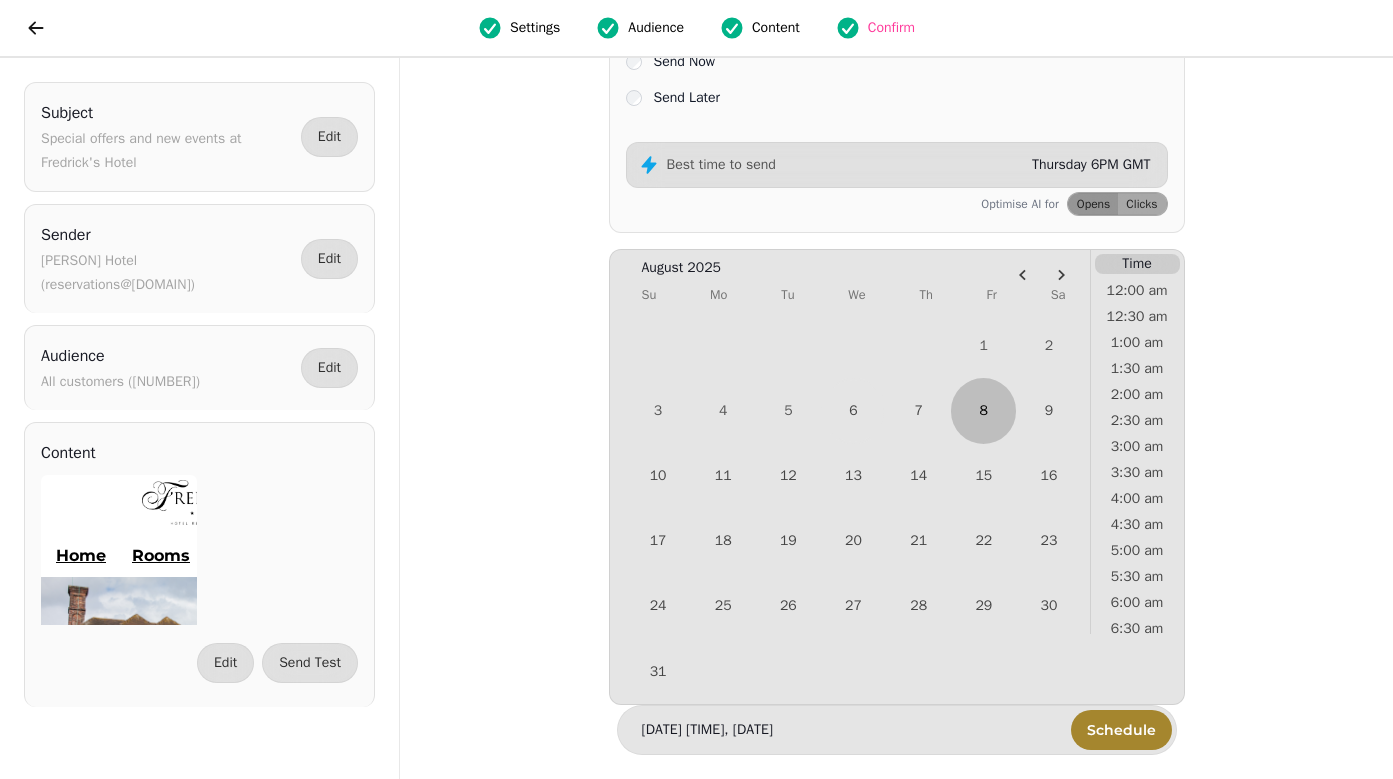 click on "8" at bounding box center (983, 410) 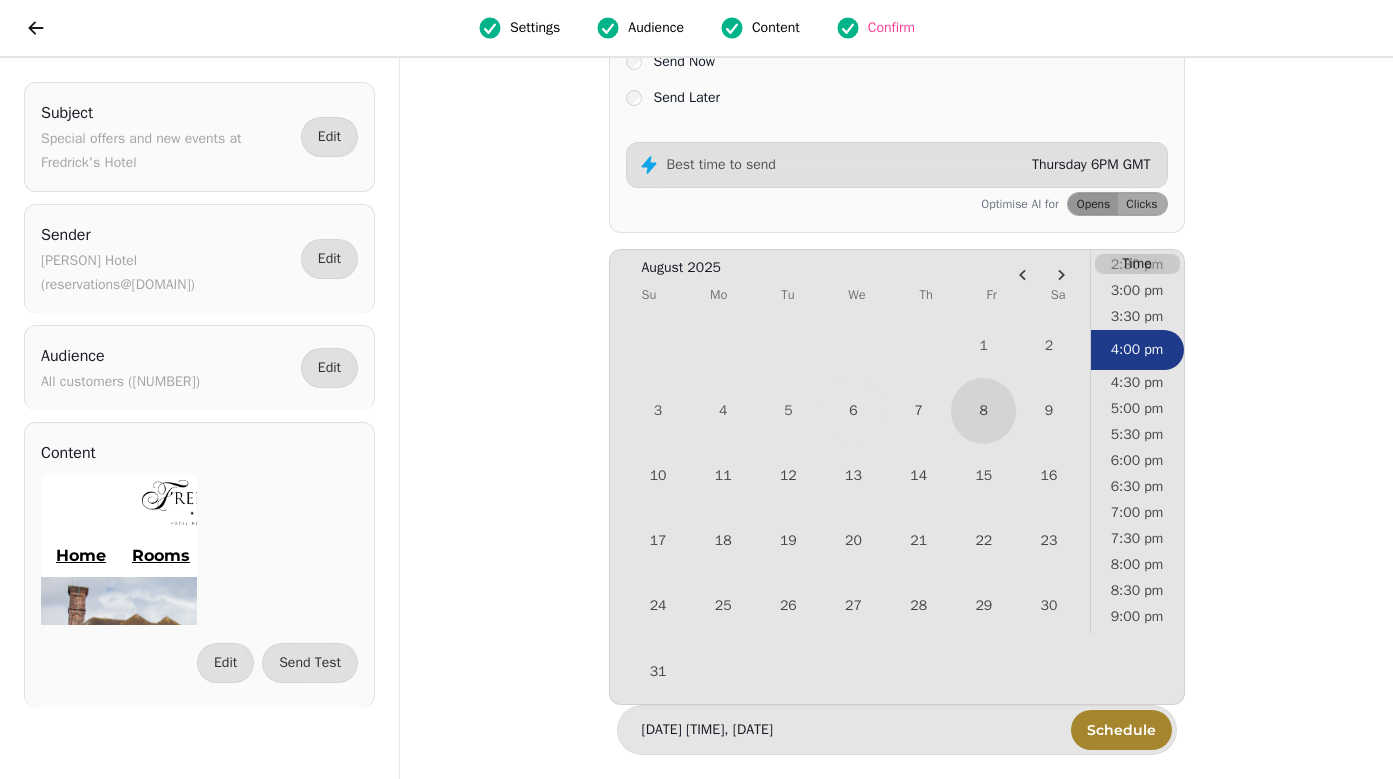 scroll, scrollTop: 777, scrollLeft: 0, axis: vertical 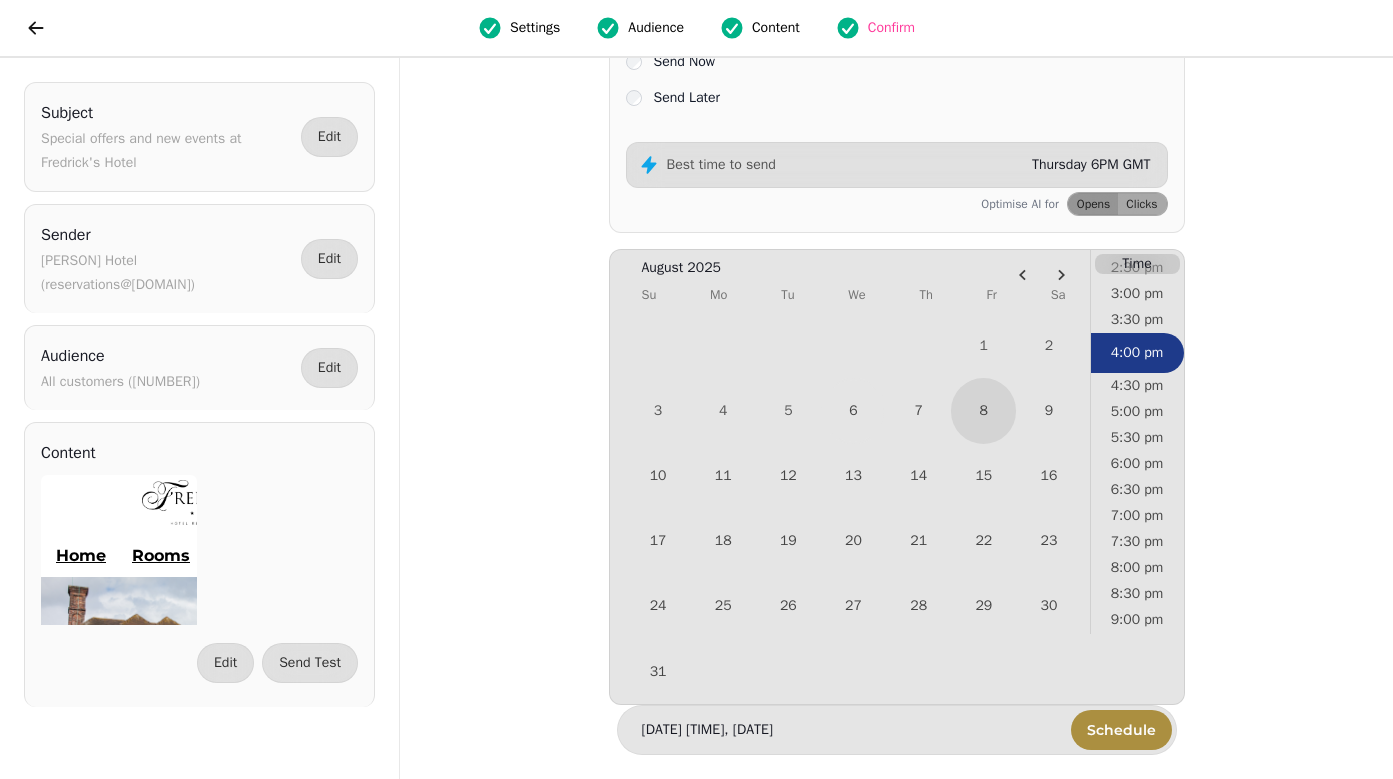 click on "Schedule" at bounding box center (1121, 730) 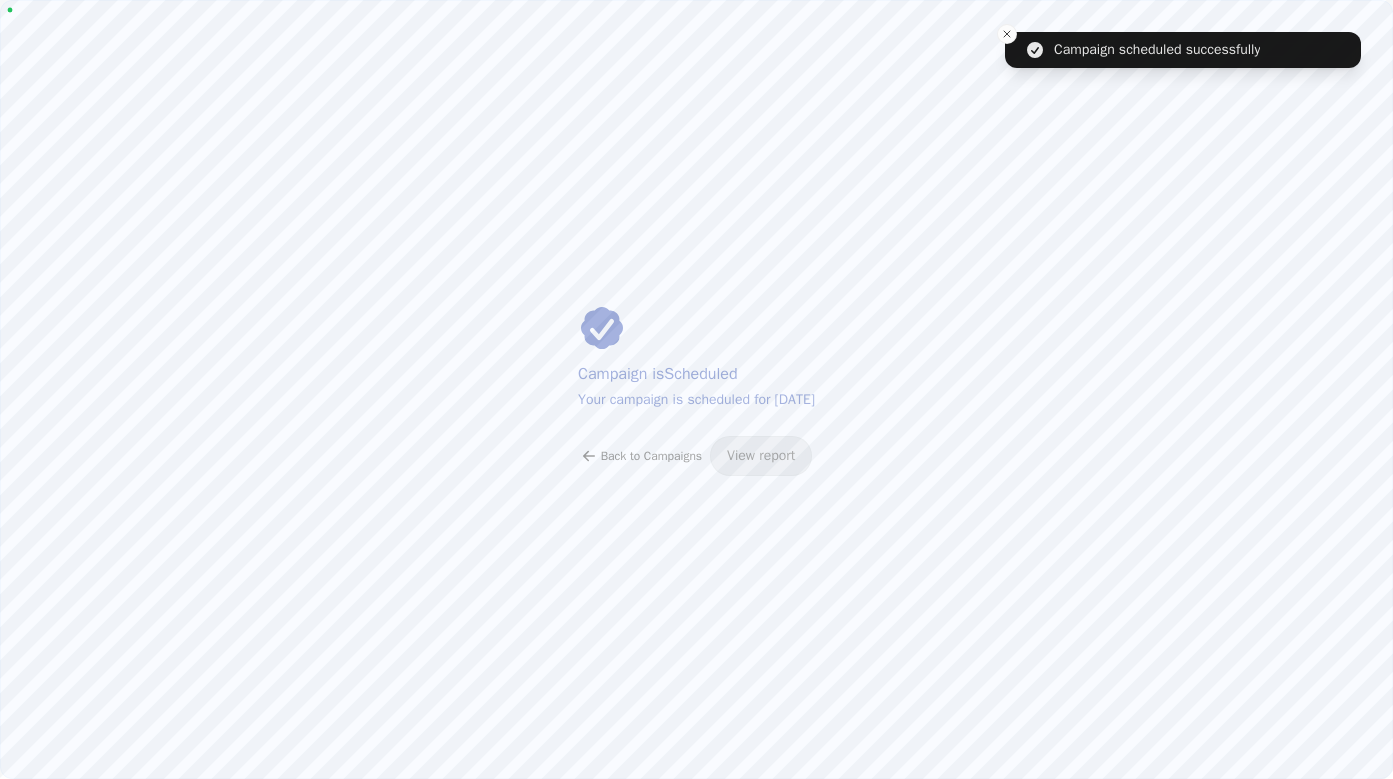 click on "Back to Campaigns" at bounding box center (651, 456) 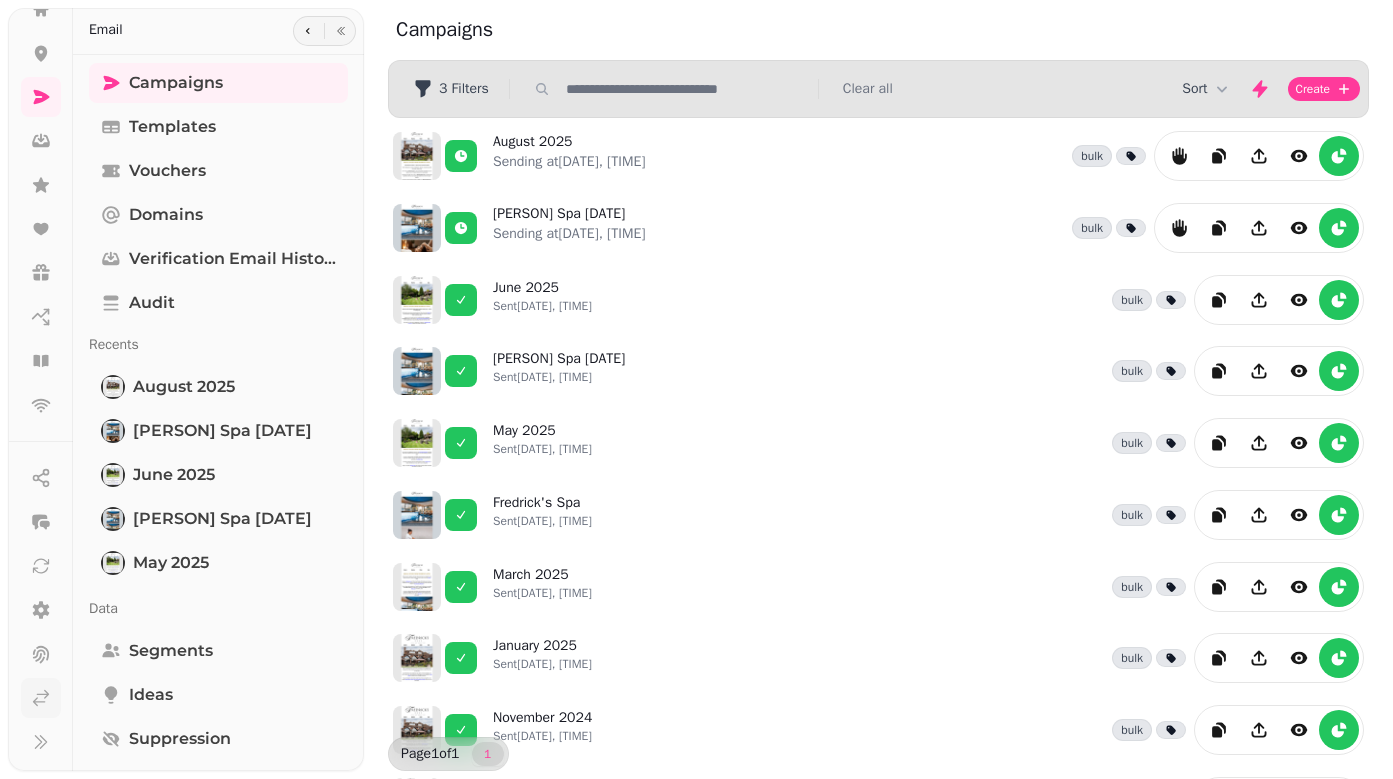 scroll, scrollTop: 136, scrollLeft: 0, axis: vertical 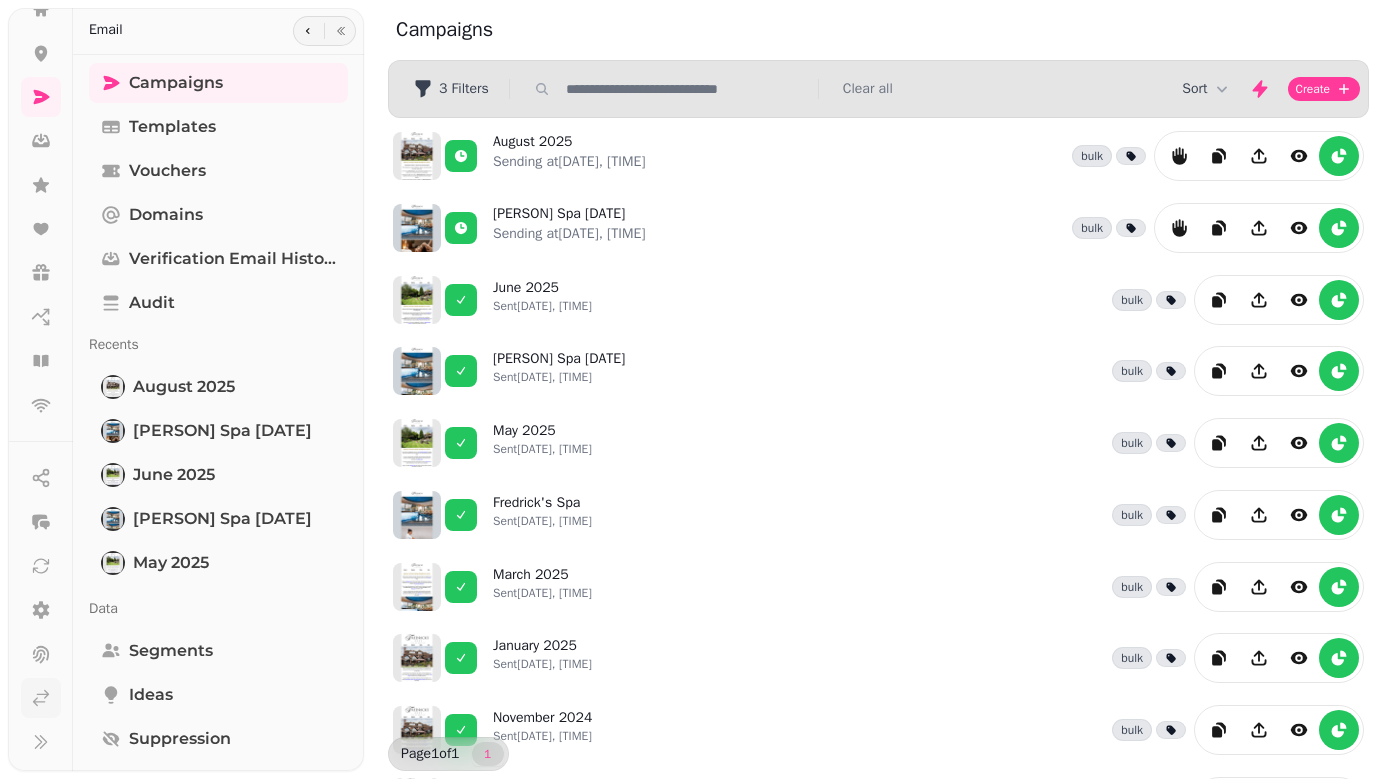 click 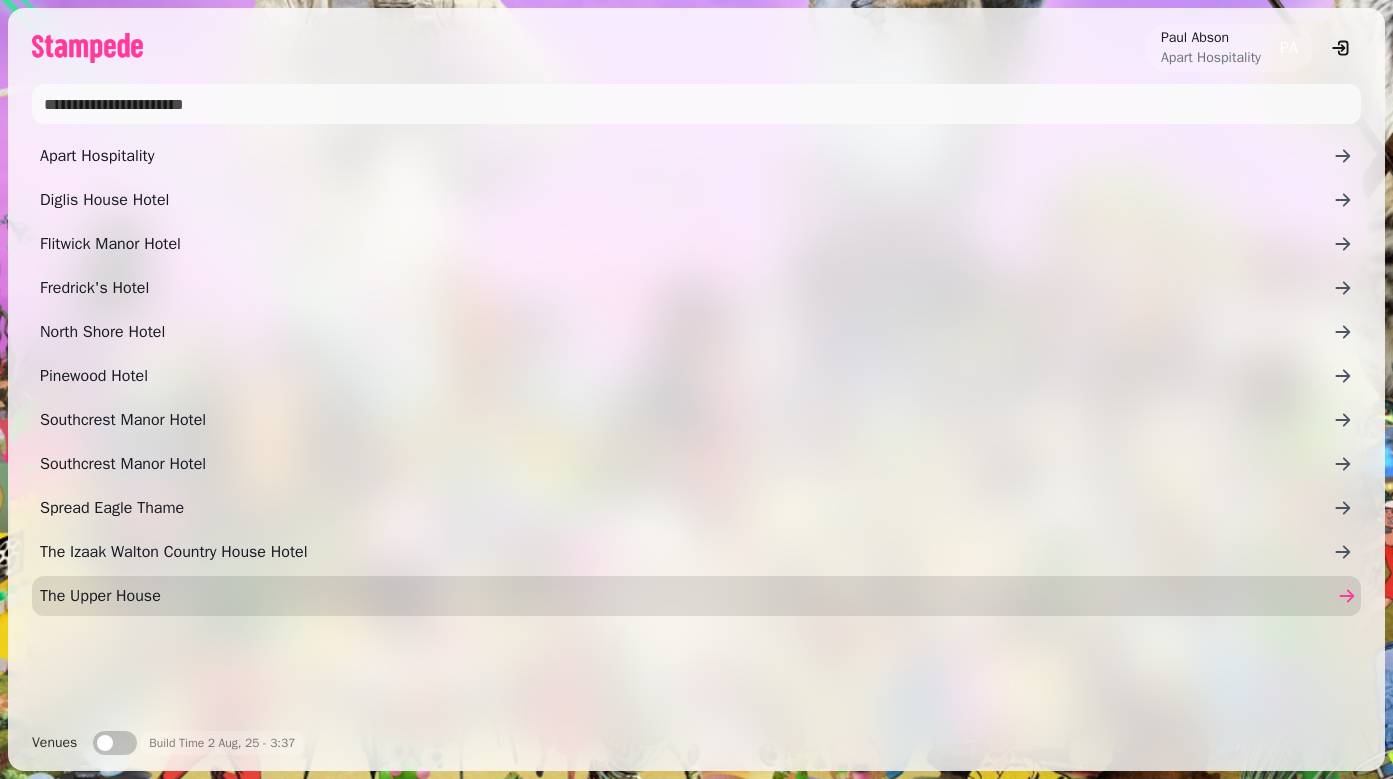 click on "The Upper House" at bounding box center [686, 596] 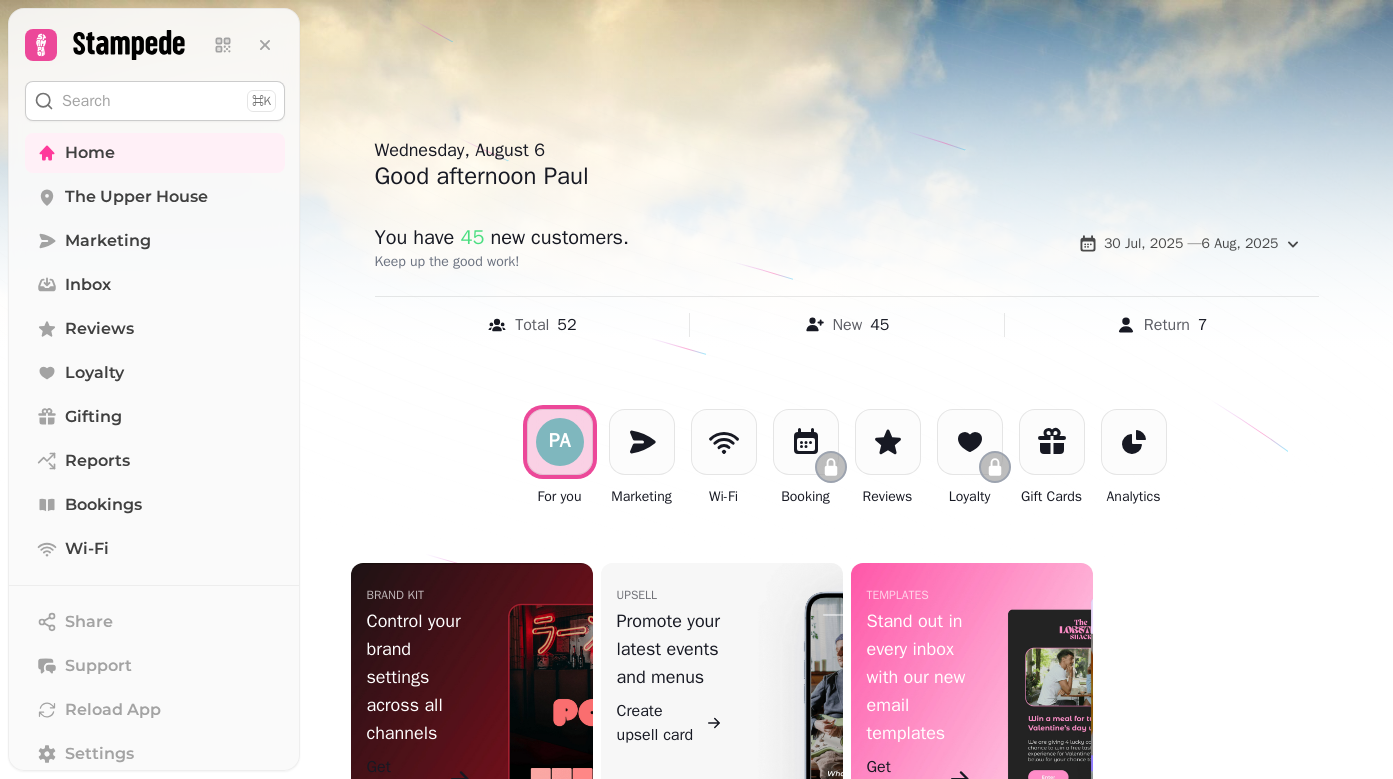 scroll, scrollTop: 0, scrollLeft: 0, axis: both 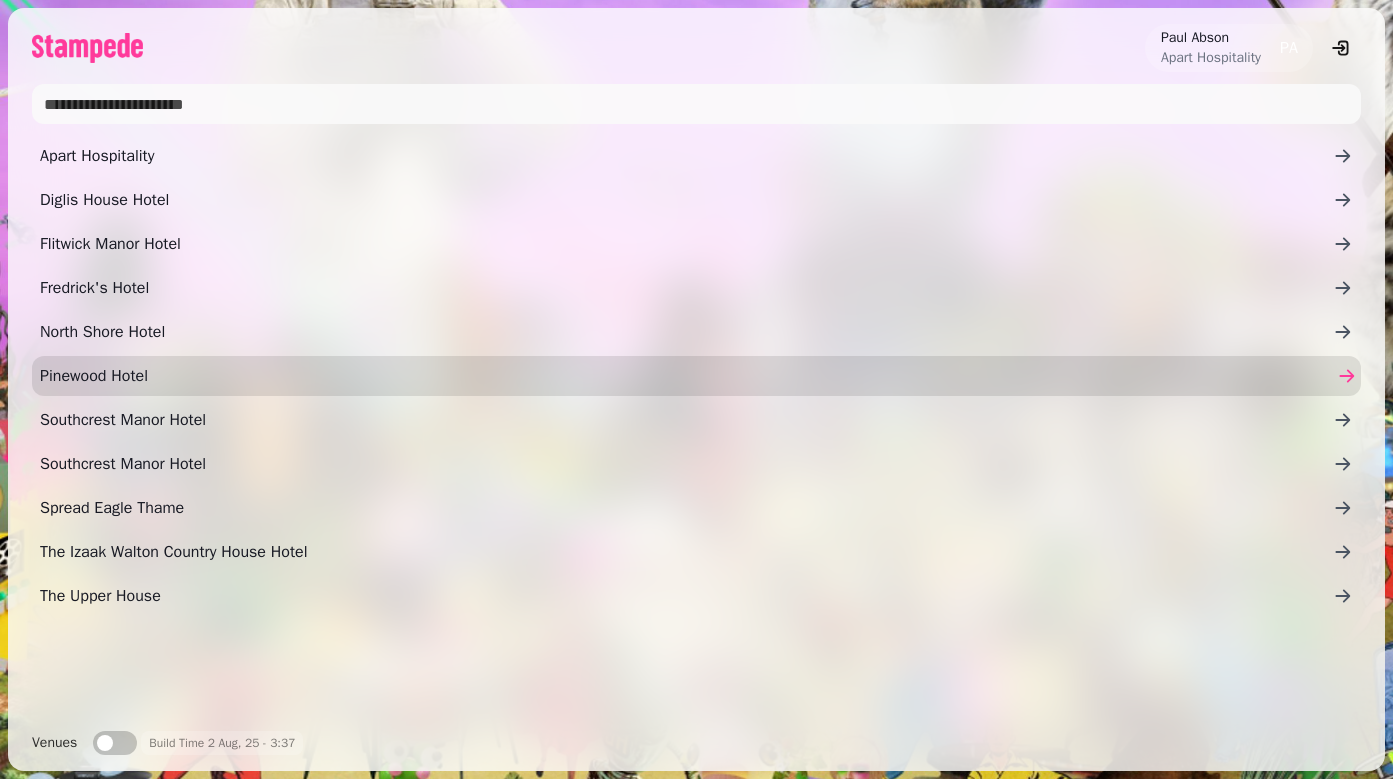 click on "Pinewood Hotel" at bounding box center [686, 376] 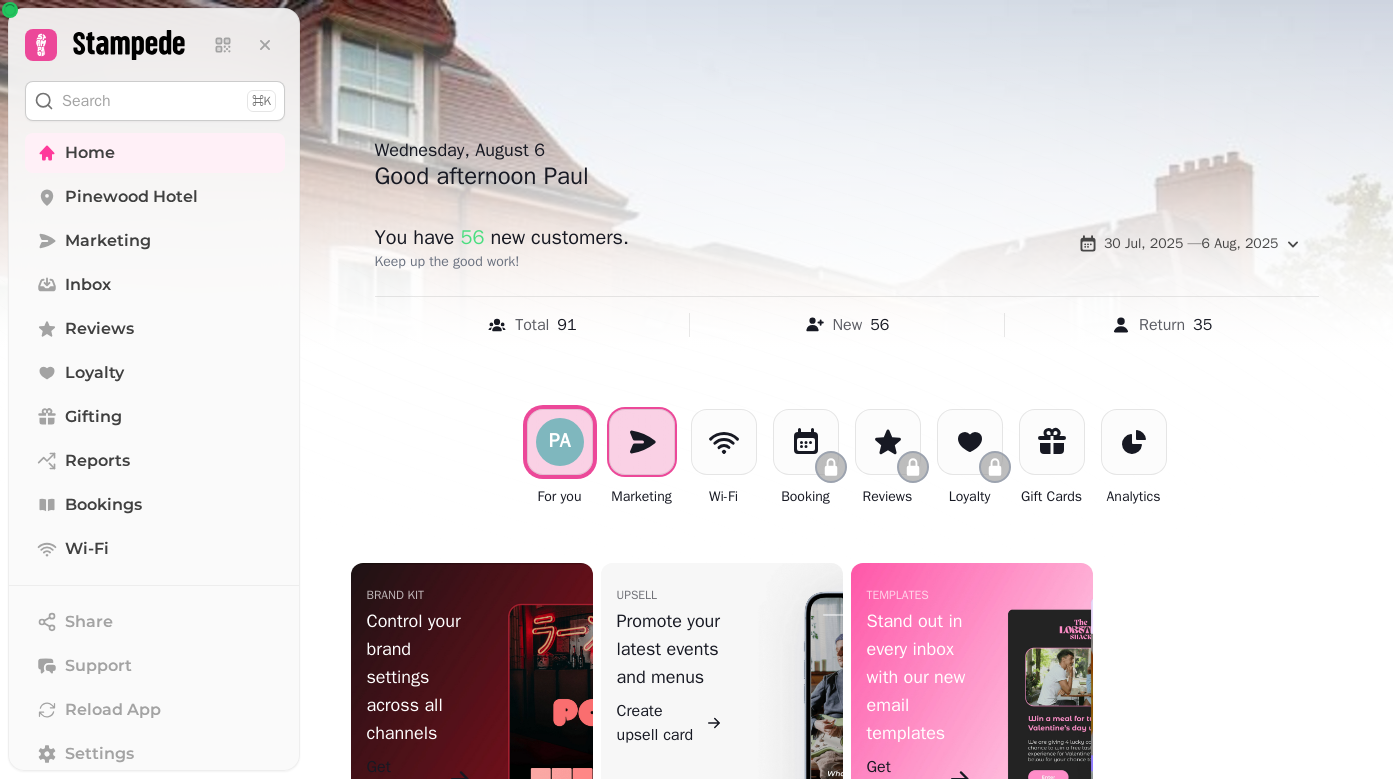 click 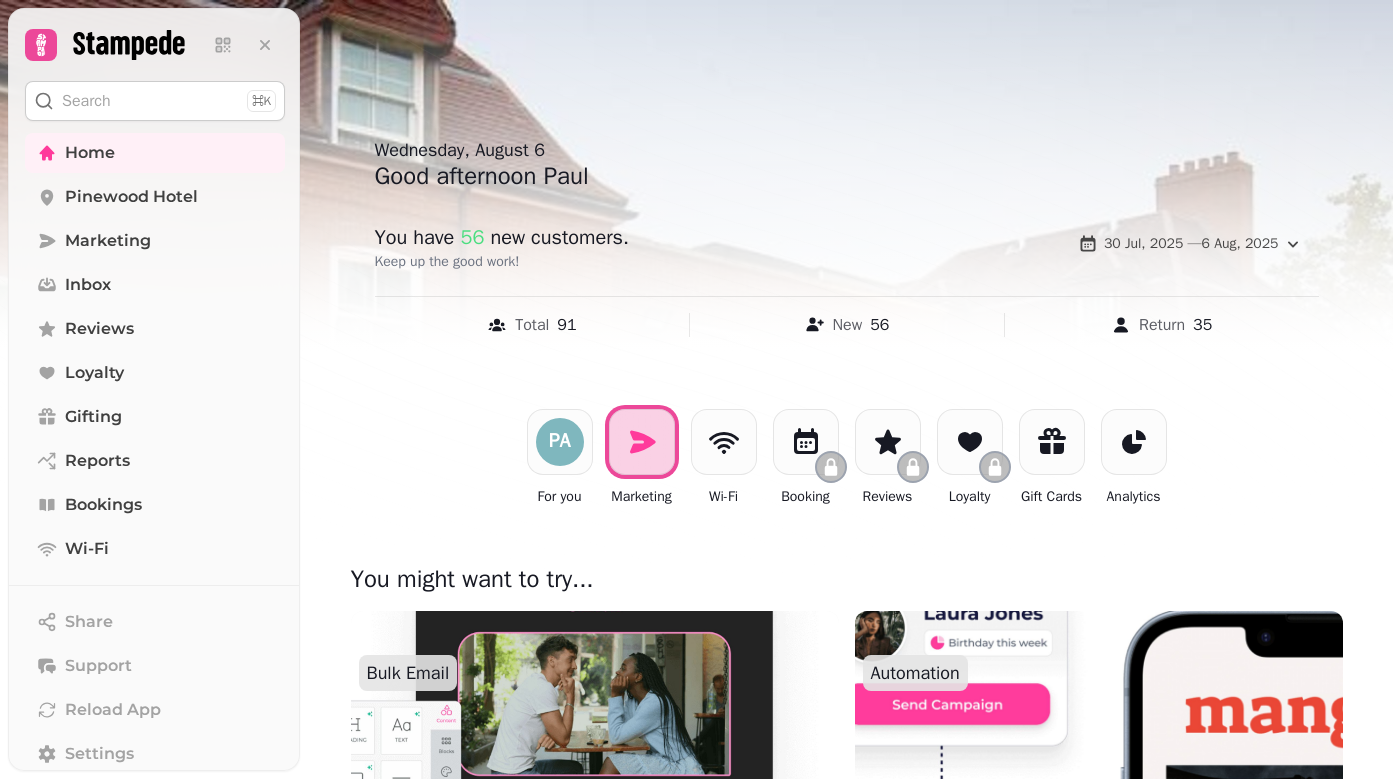 click at bounding box center [594, 731] 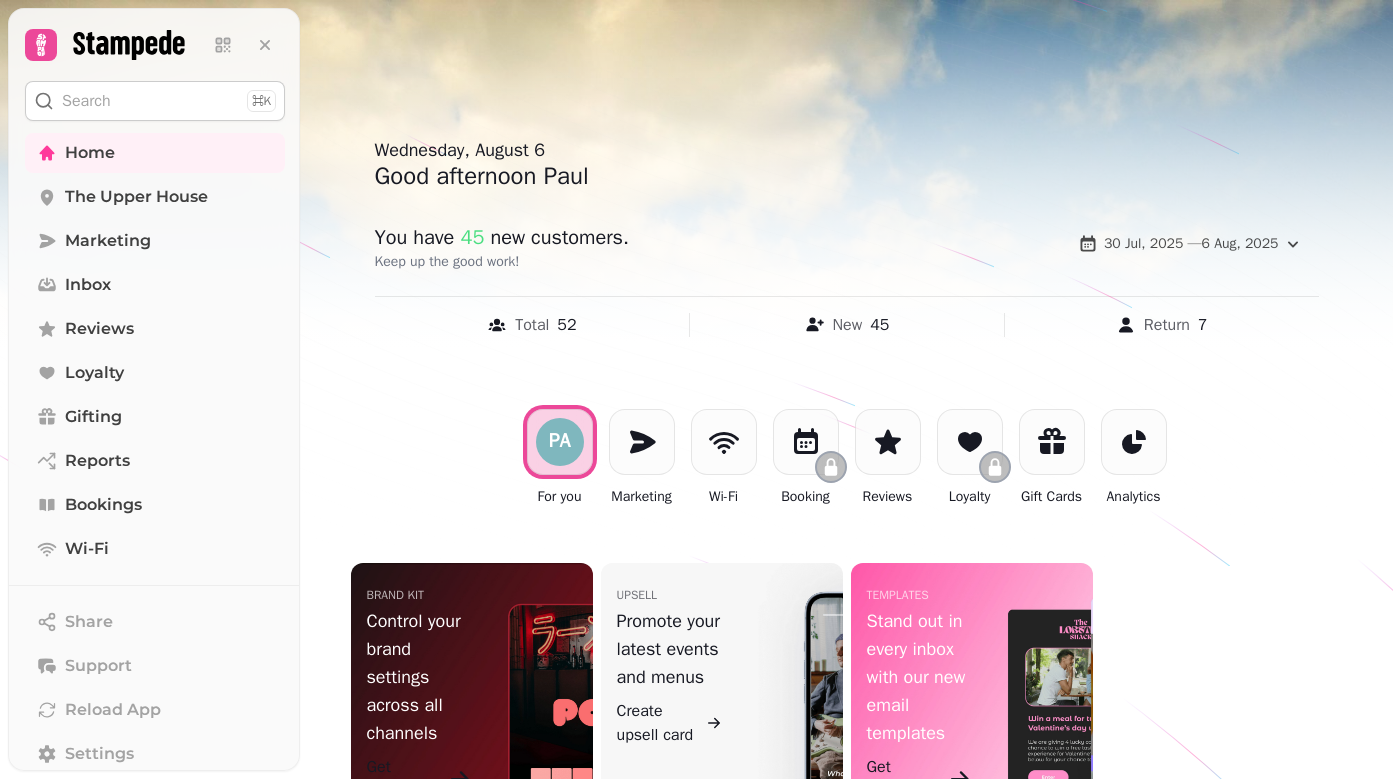 scroll, scrollTop: 0, scrollLeft: 0, axis: both 